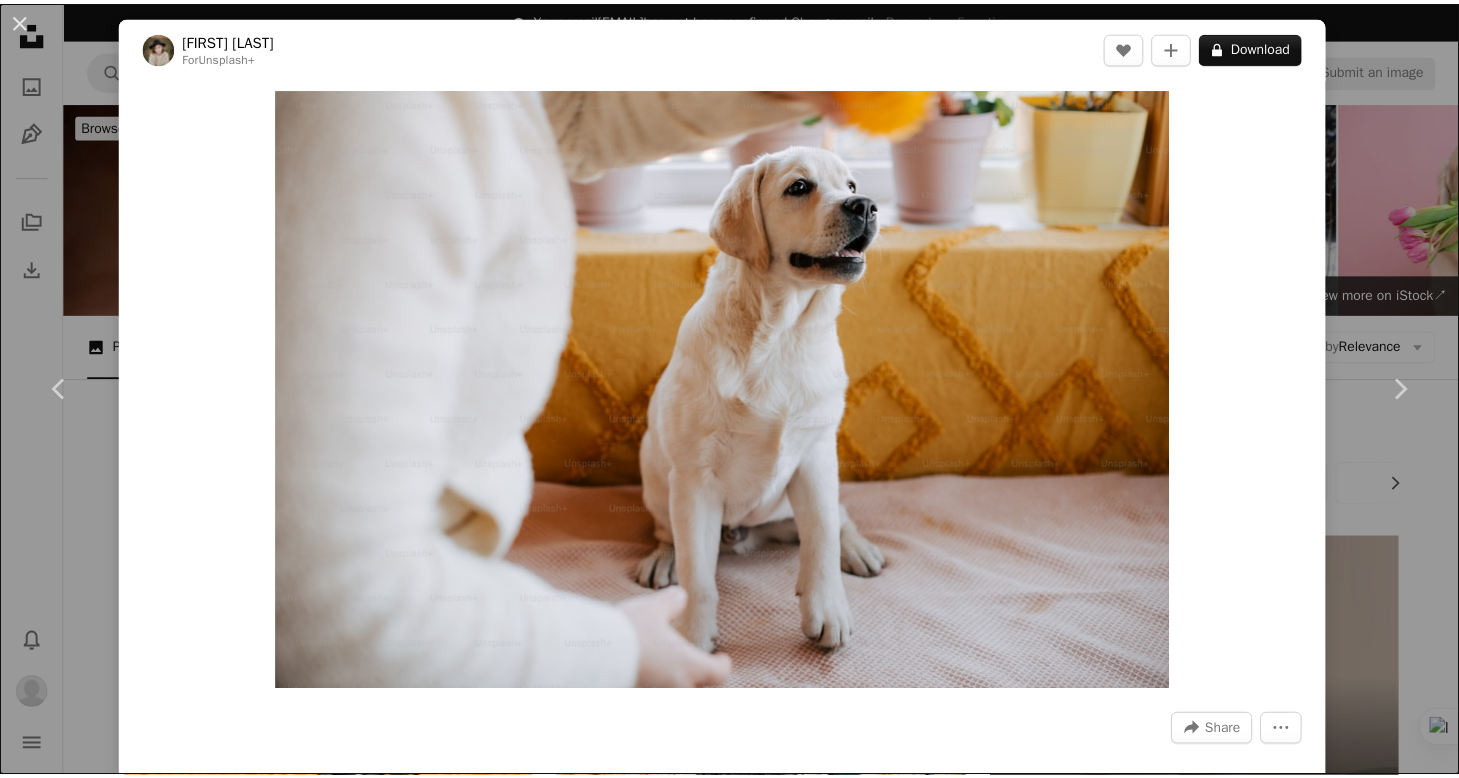 scroll, scrollTop: 0, scrollLeft: 0, axis: both 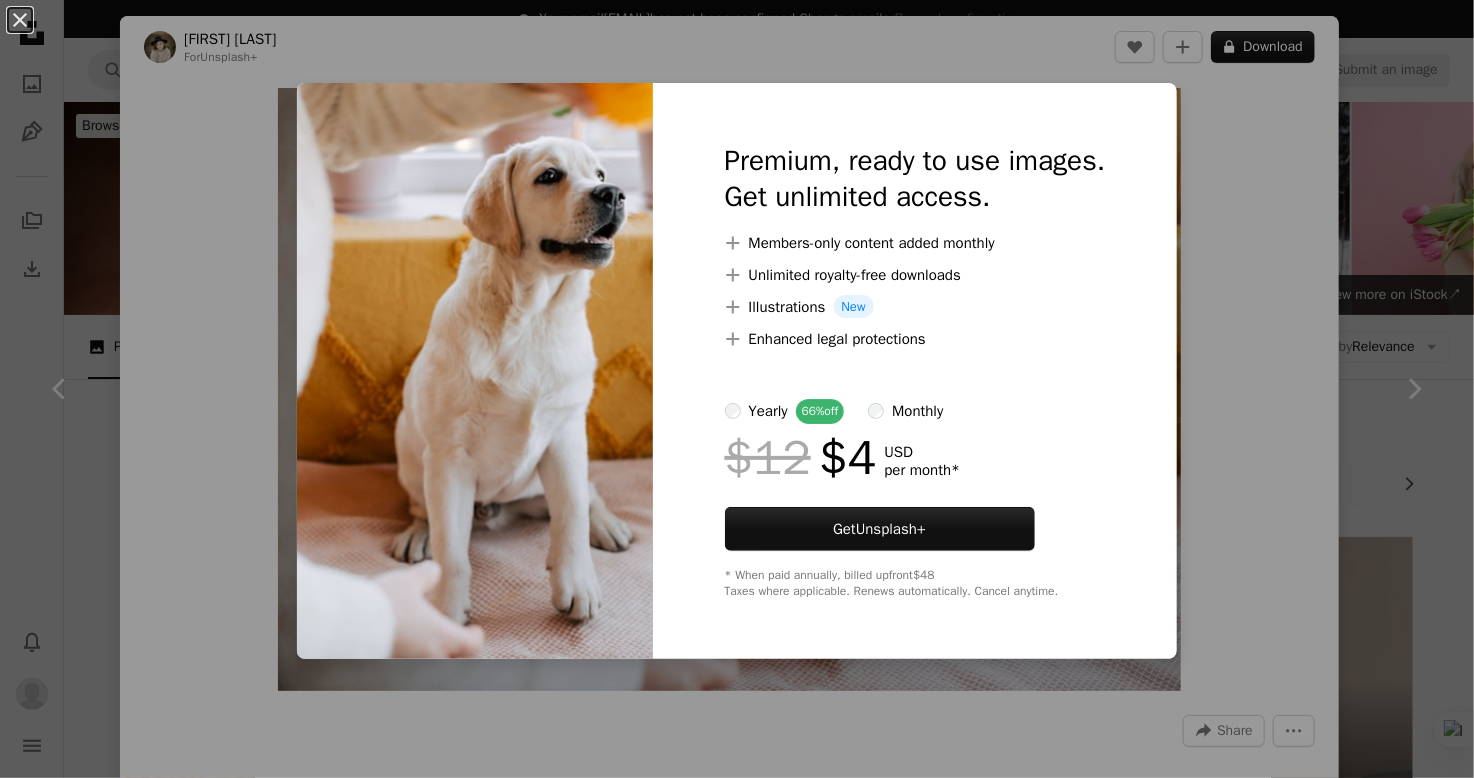 click on "An X shape Premium, ready to use images. Get unlimited access. A plus sign Members-only content added monthly A plus sign Unlimited royalty-free downloads A plus sign Illustrations  New A plus sign Enhanced legal protections yearly 66%  off monthly $12   $4 USD per month * Get  Unsplash+ * When paid annually, billed upfront  $48 Taxes where applicable. Renews automatically. Cancel anytime." at bounding box center [737, 389] 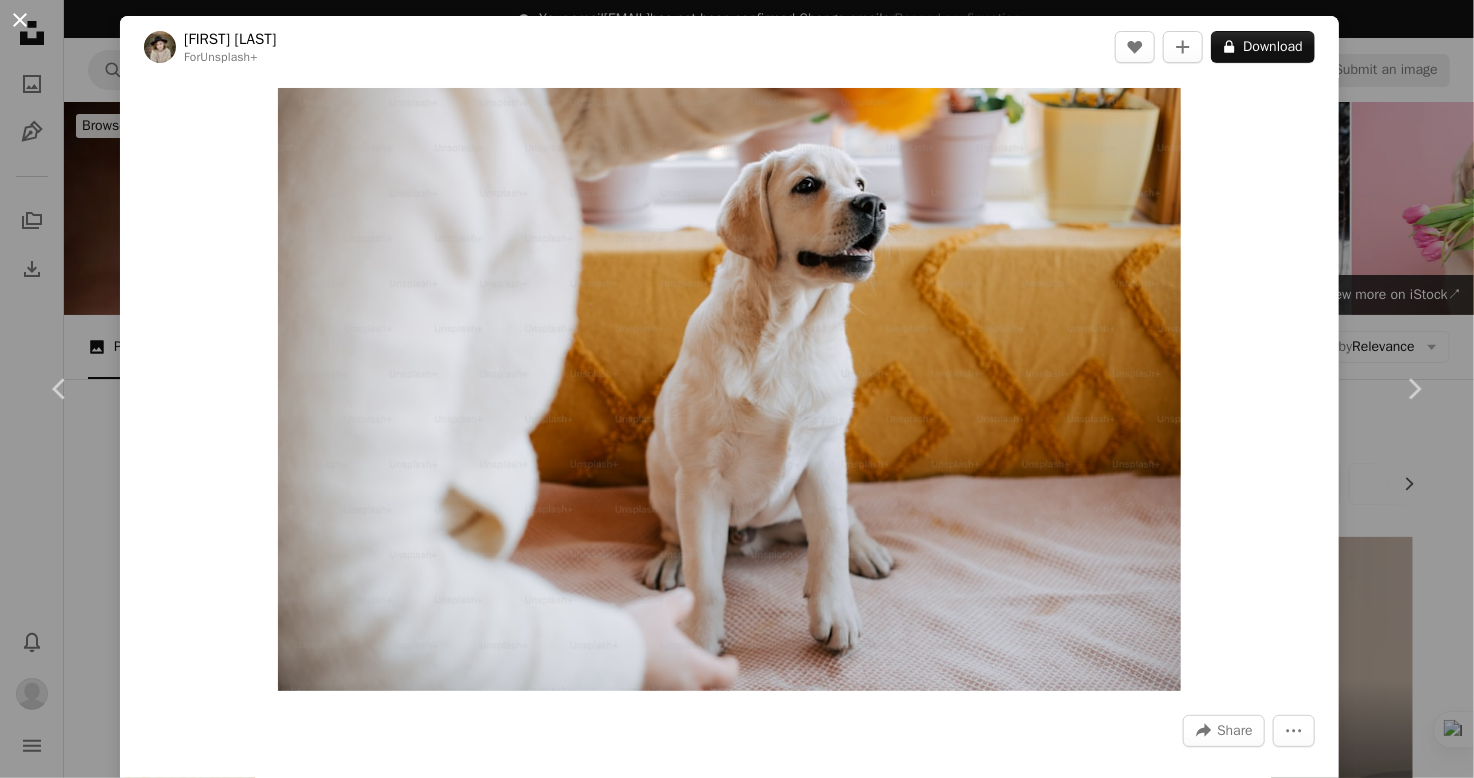 click on "An X shape" at bounding box center [20, 20] 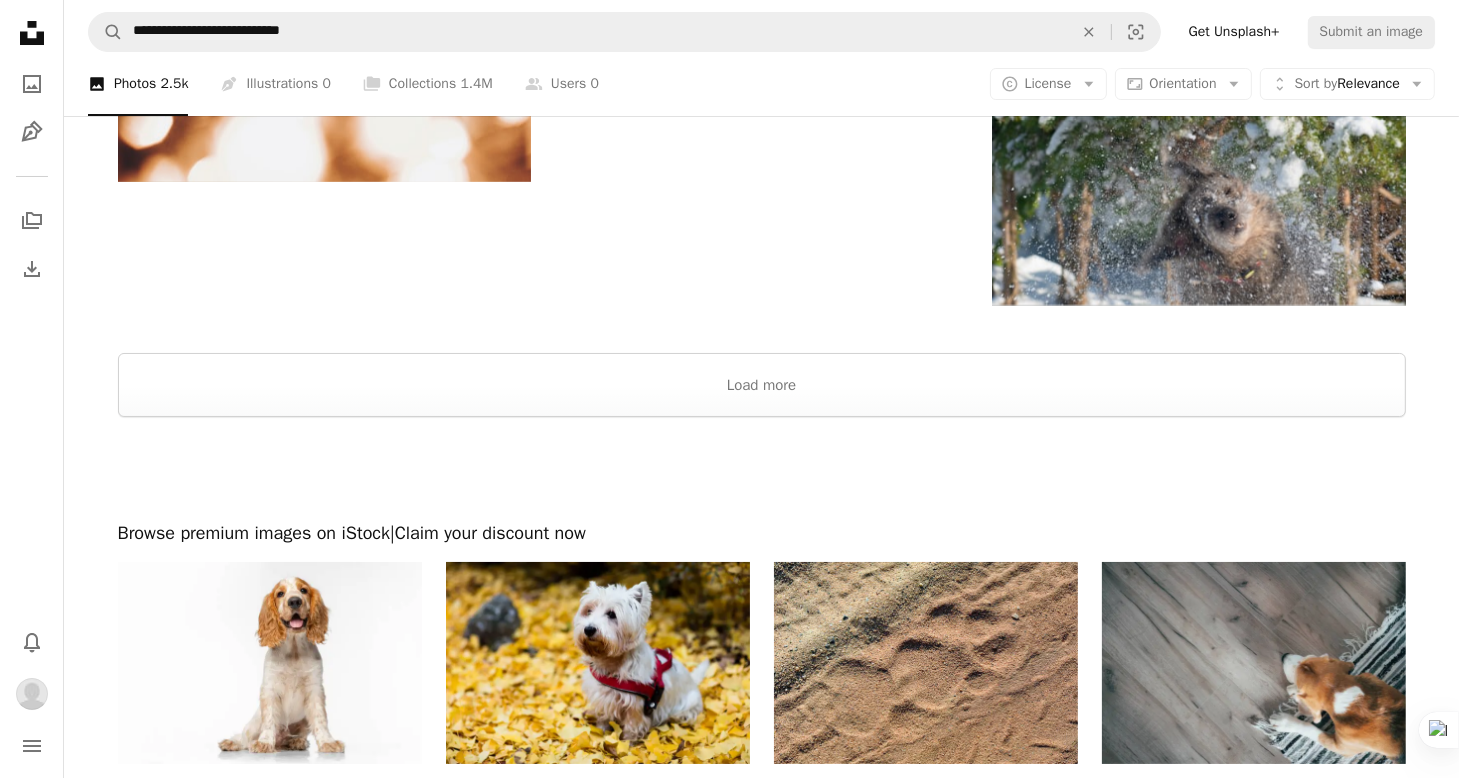 scroll, scrollTop: 7263, scrollLeft: 0, axis: vertical 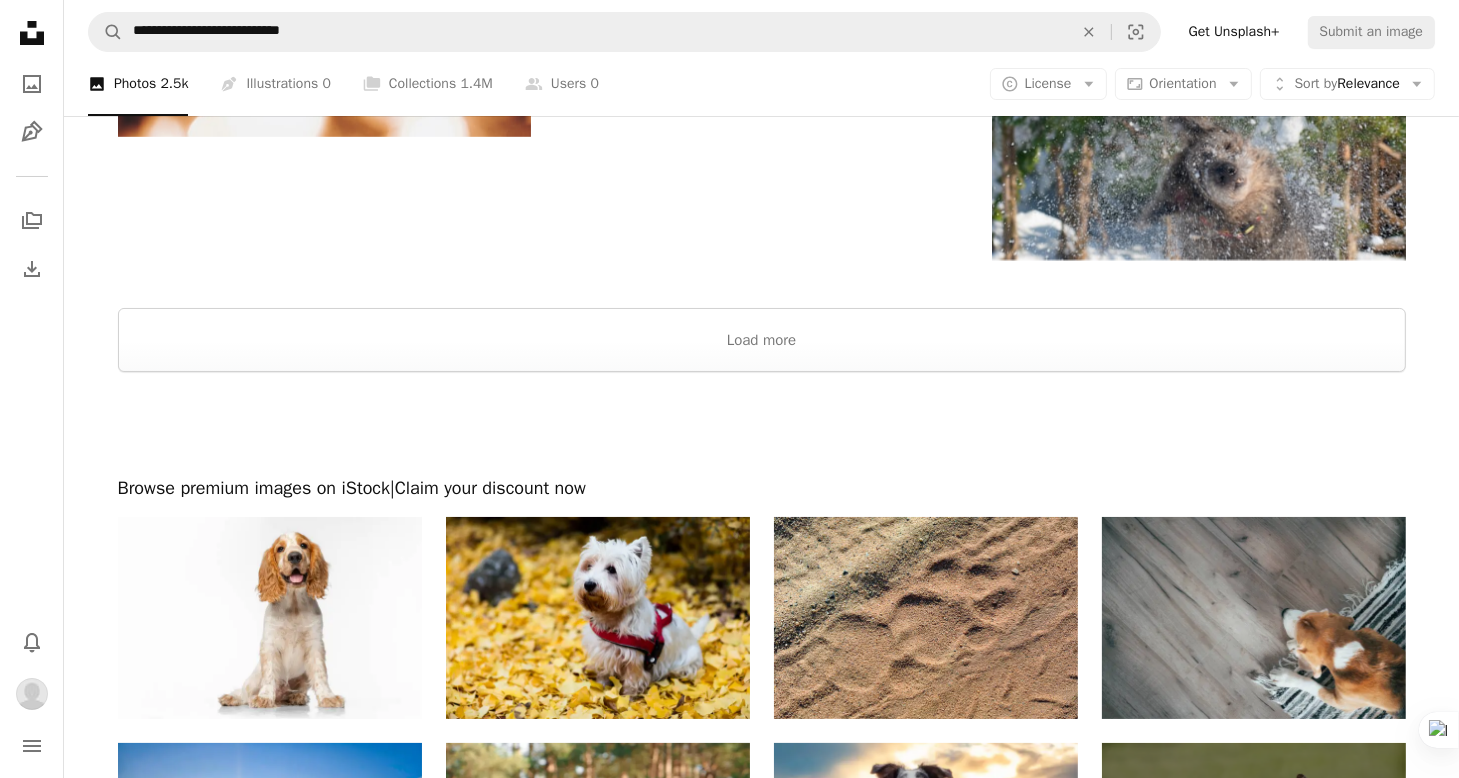 click at bounding box center [761, 424] 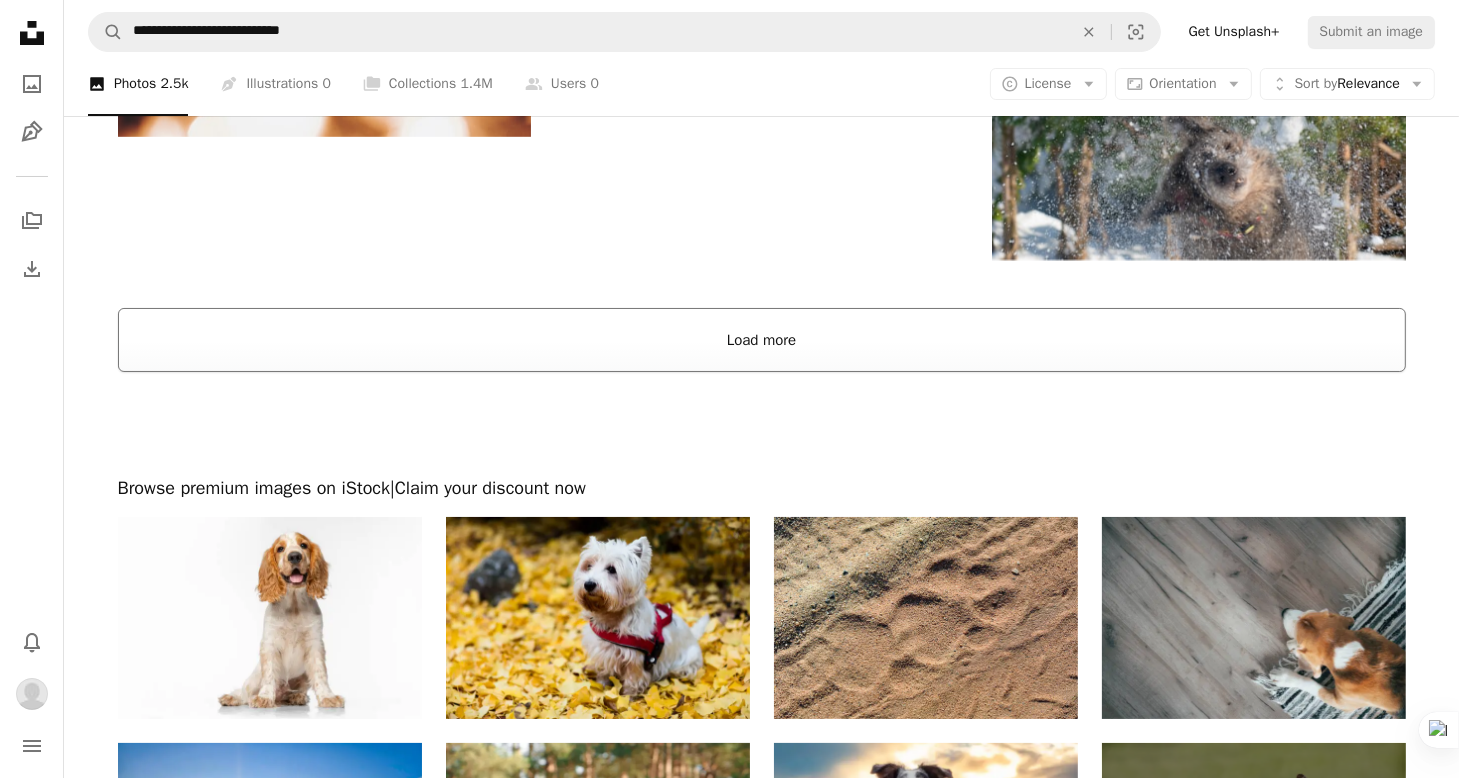 click on "Load more" at bounding box center (762, 340) 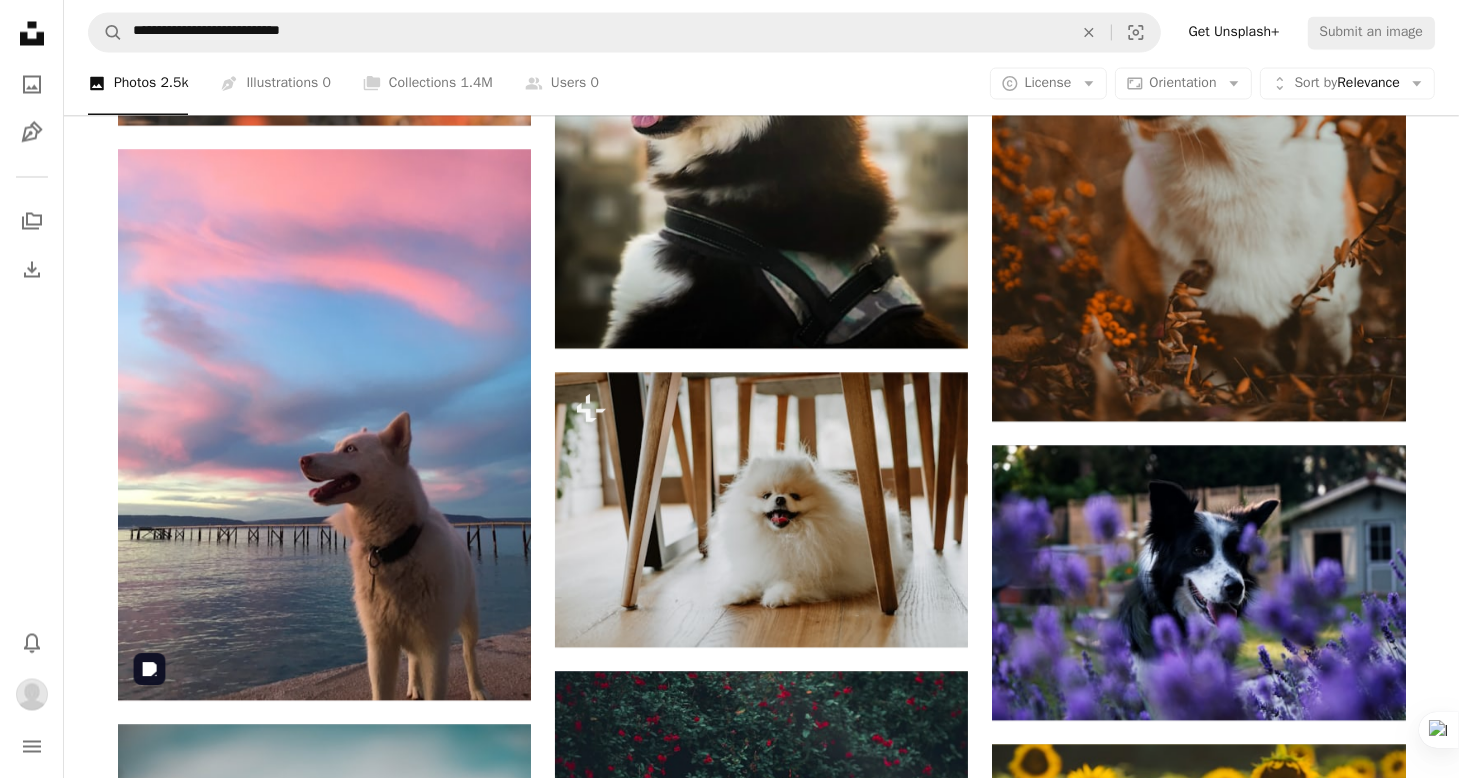 scroll, scrollTop: 25579, scrollLeft: 0, axis: vertical 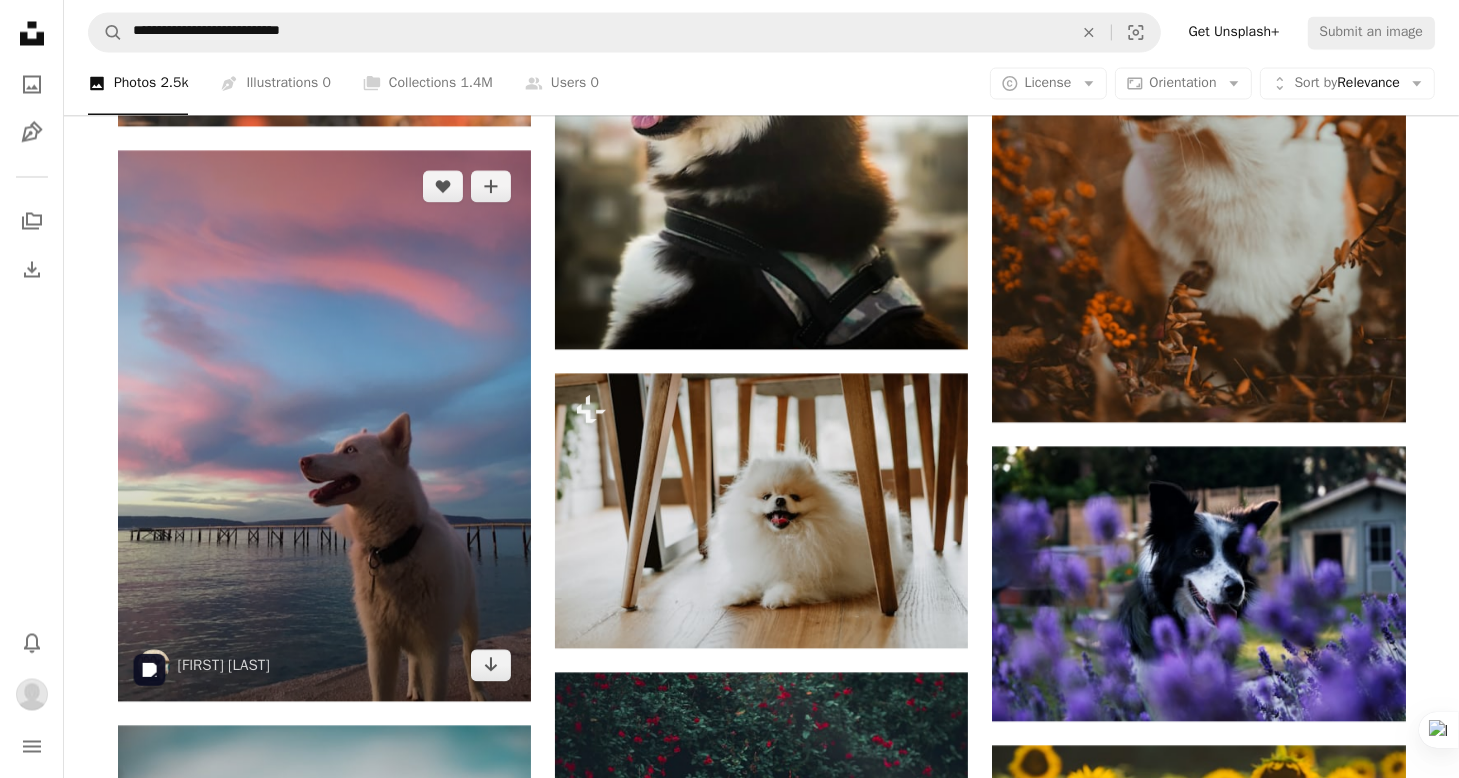 click at bounding box center [324, 425] 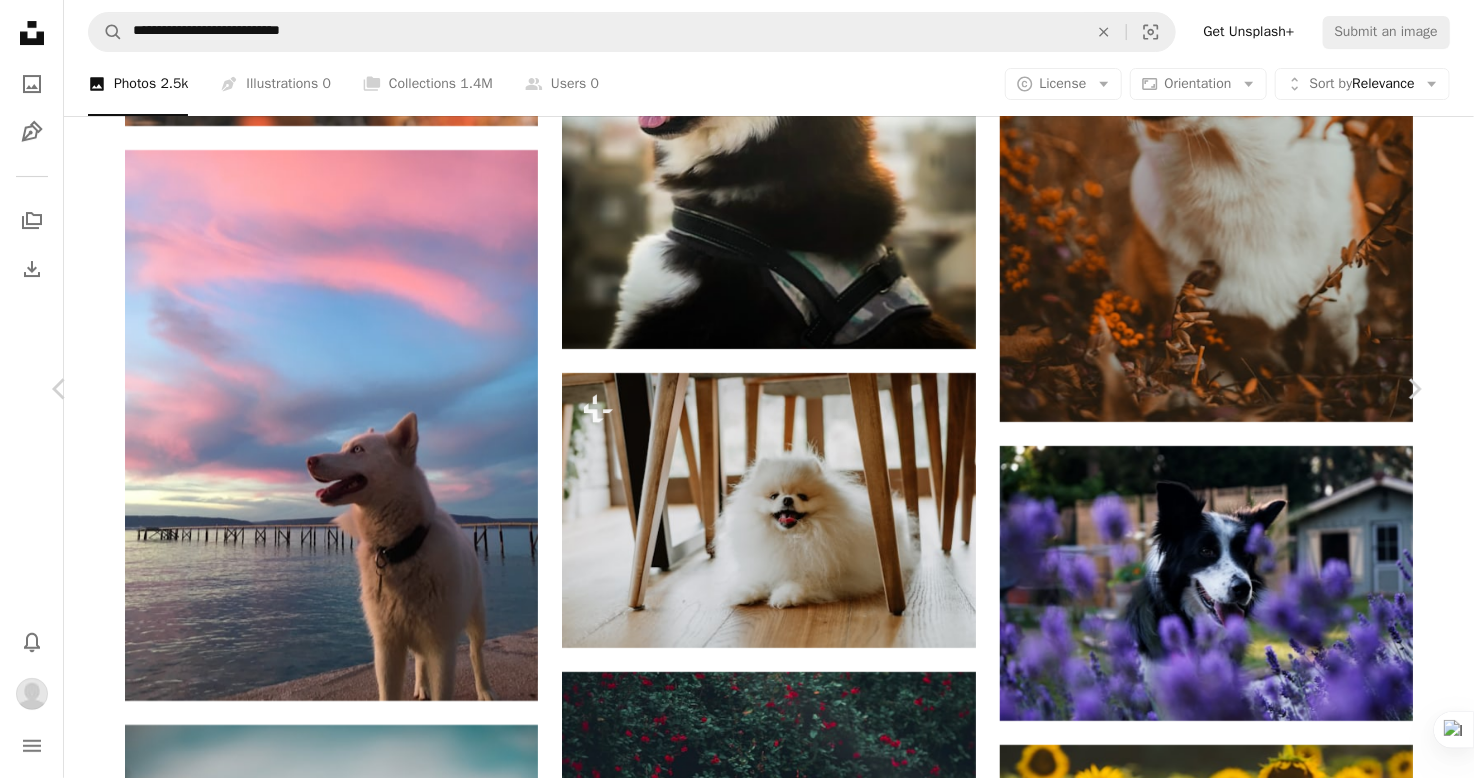 click on "An X shape" at bounding box center [20, 20] 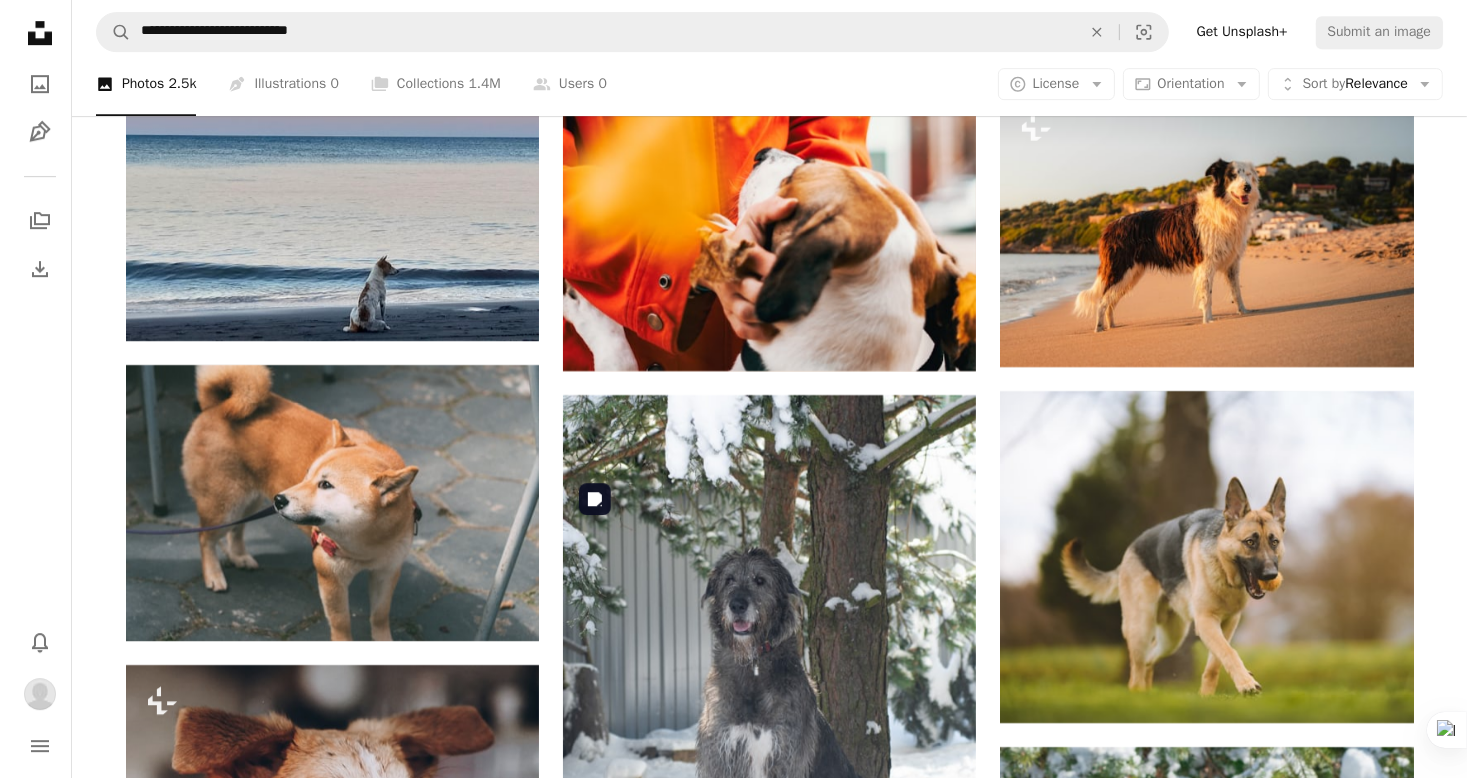 scroll, scrollTop: 6011, scrollLeft: 0, axis: vertical 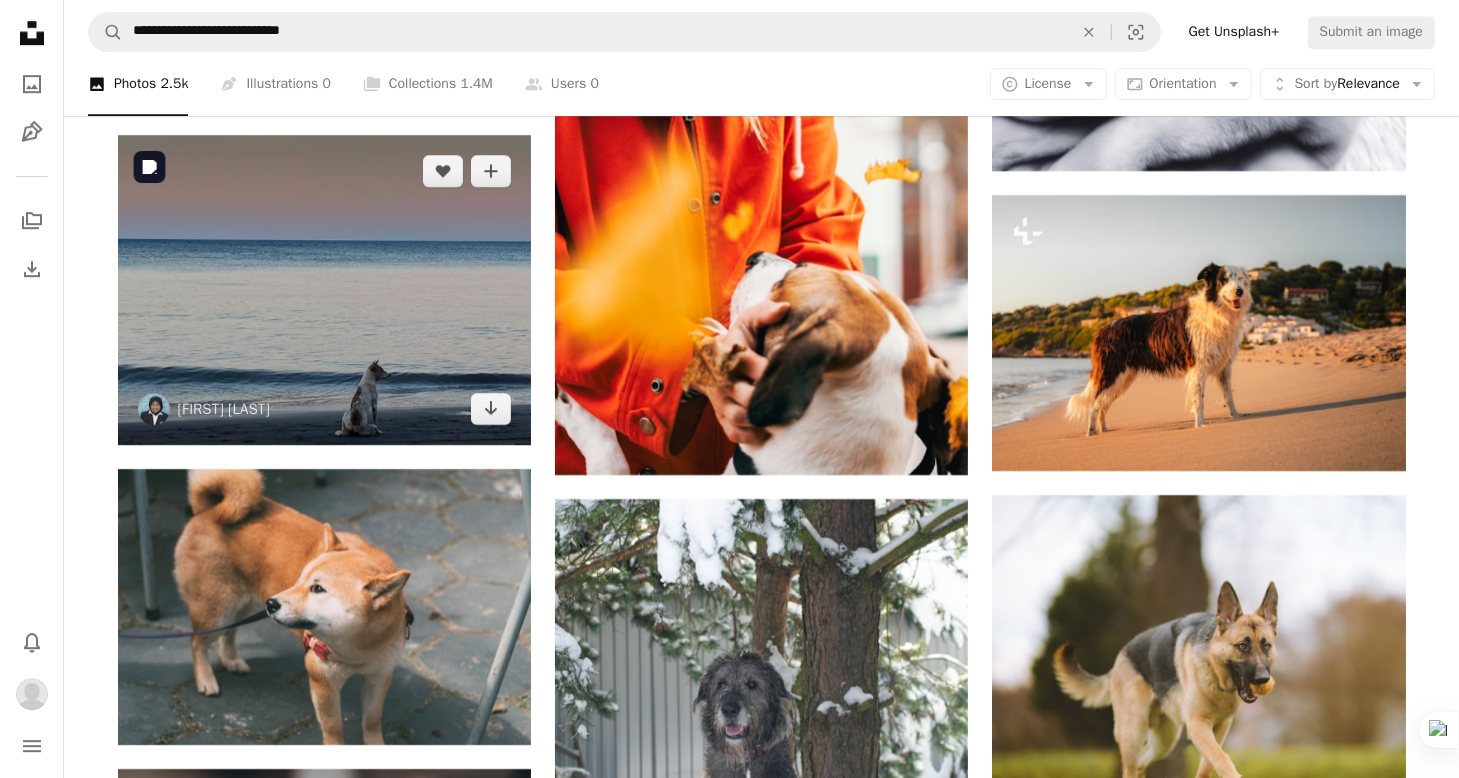 click at bounding box center [324, 290] 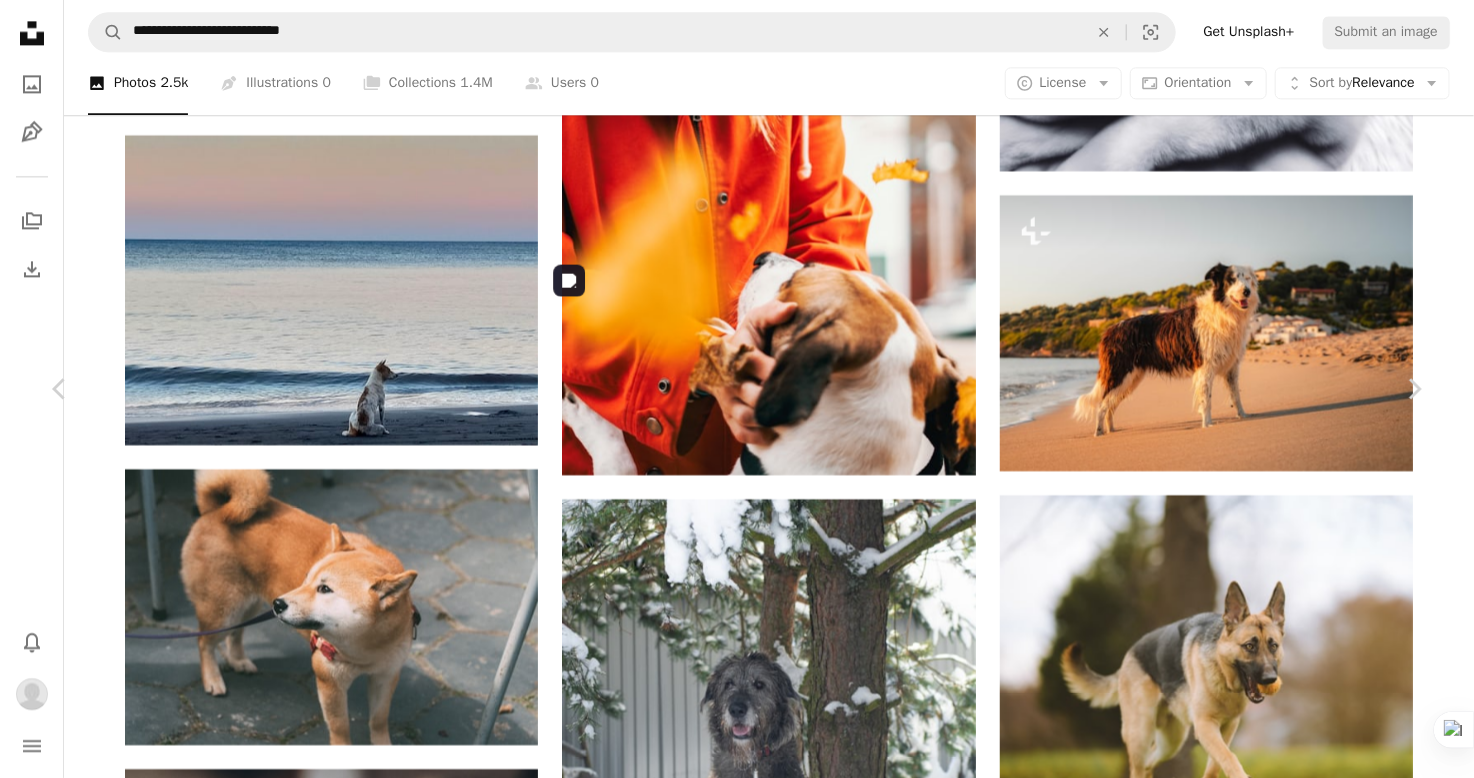 scroll, scrollTop: 1820, scrollLeft: 0, axis: vertical 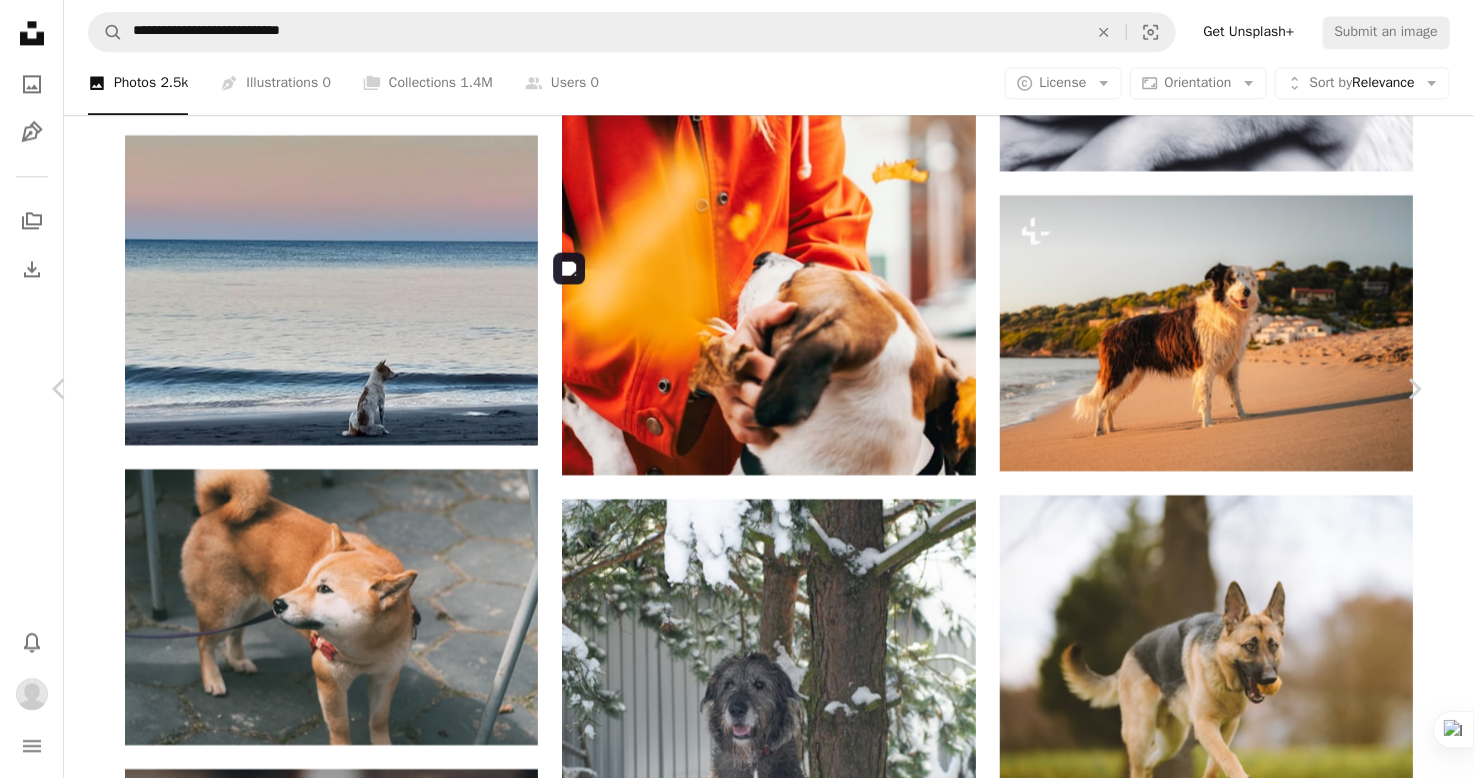 click at bounding box center [729, 27692] 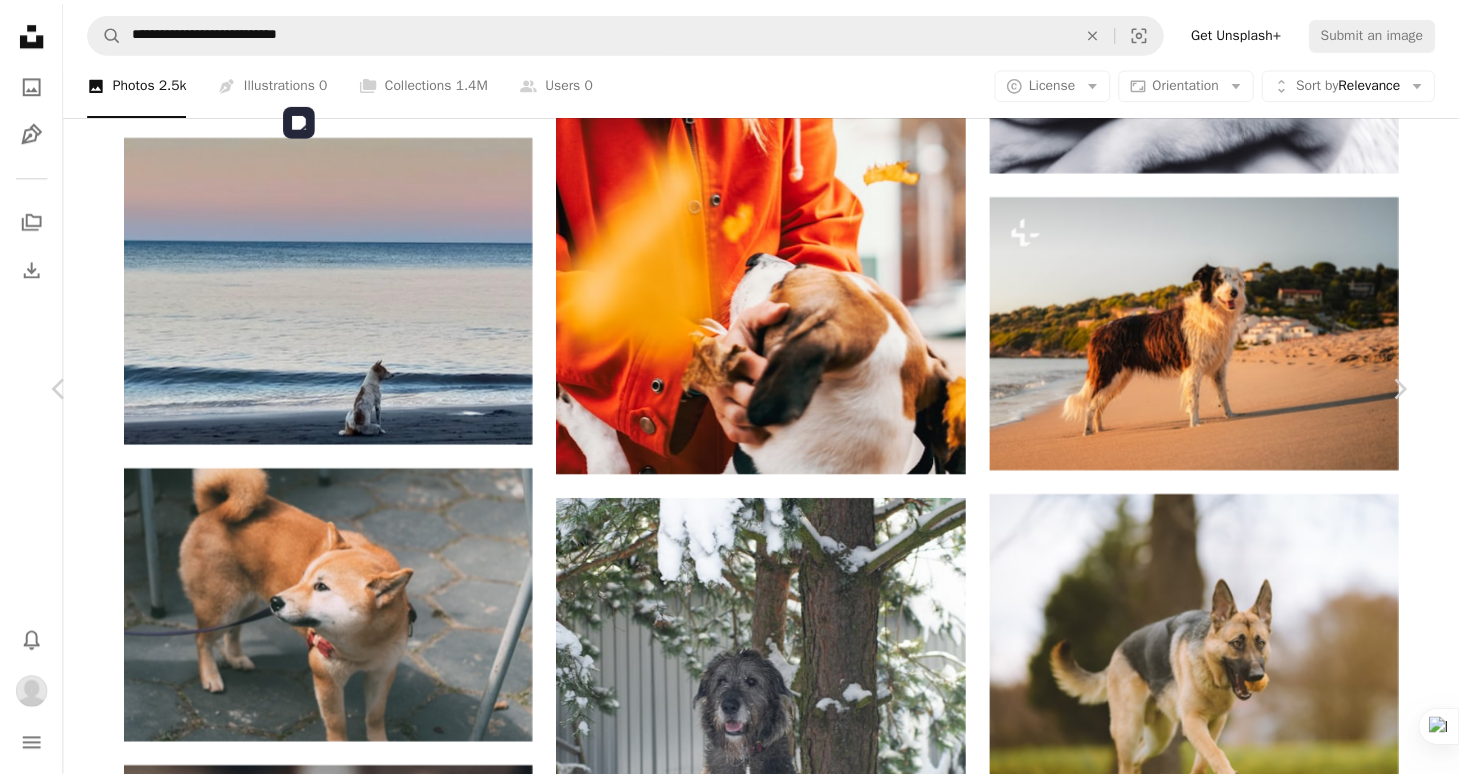 scroll, scrollTop: 0, scrollLeft: 0, axis: both 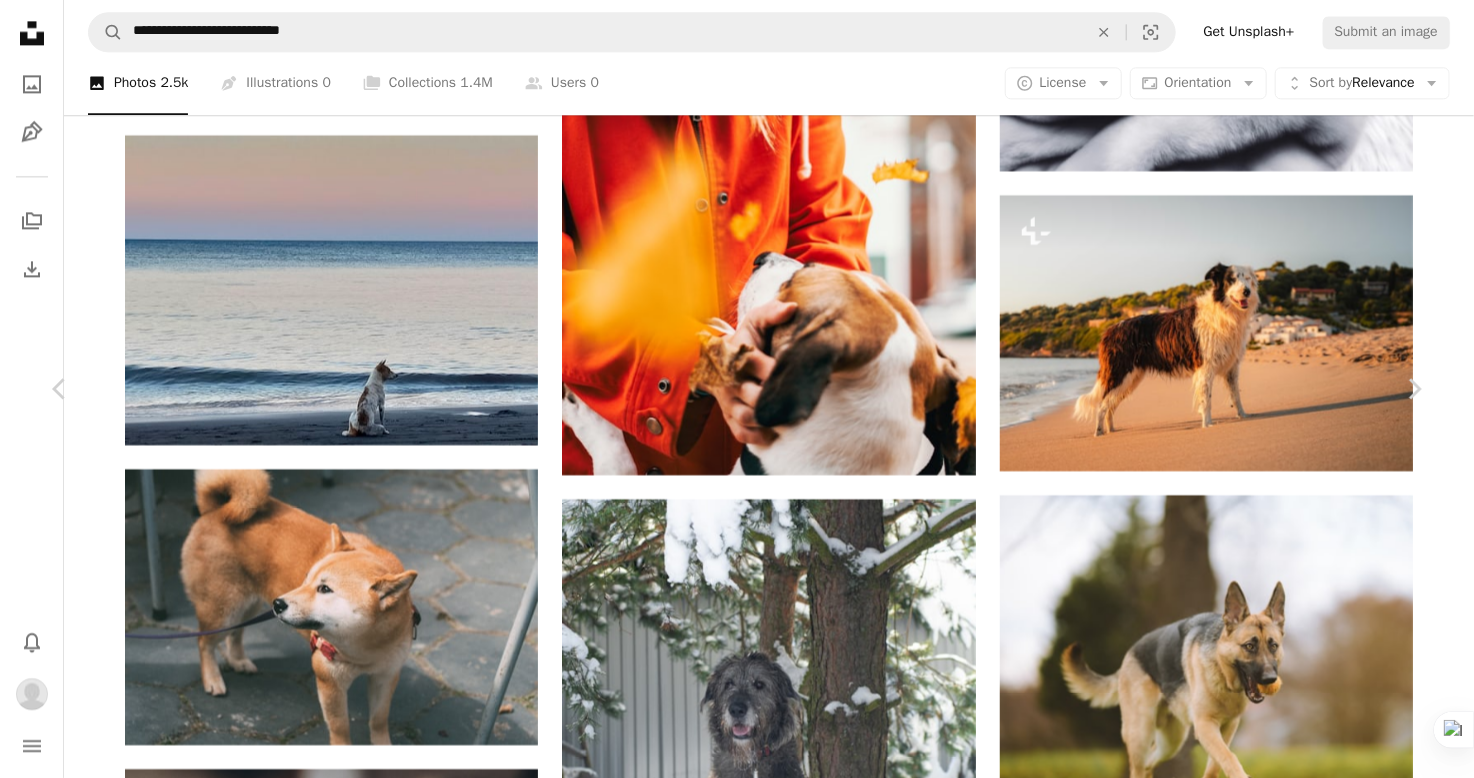 click on "An X shape" at bounding box center [20, 20] 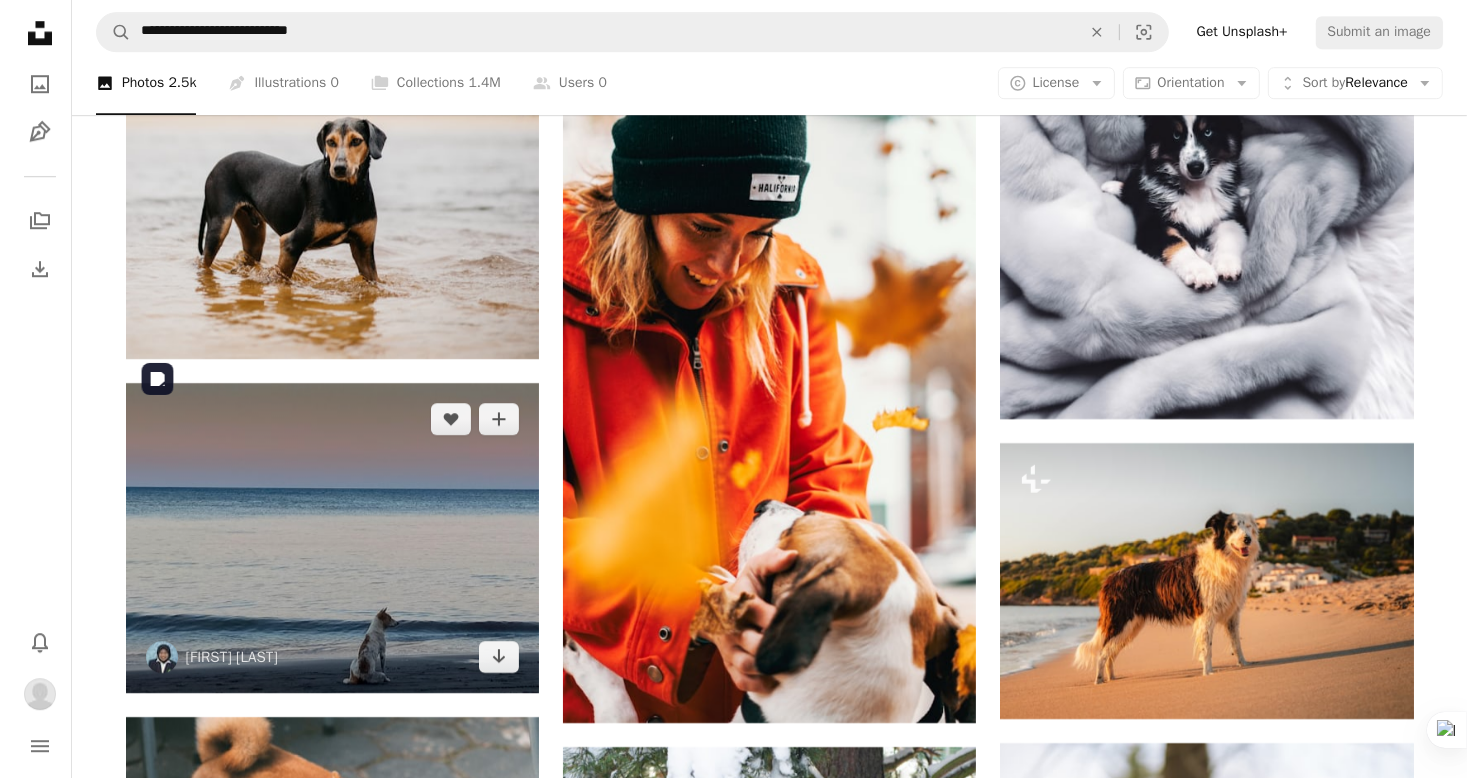 scroll, scrollTop: 5800, scrollLeft: 0, axis: vertical 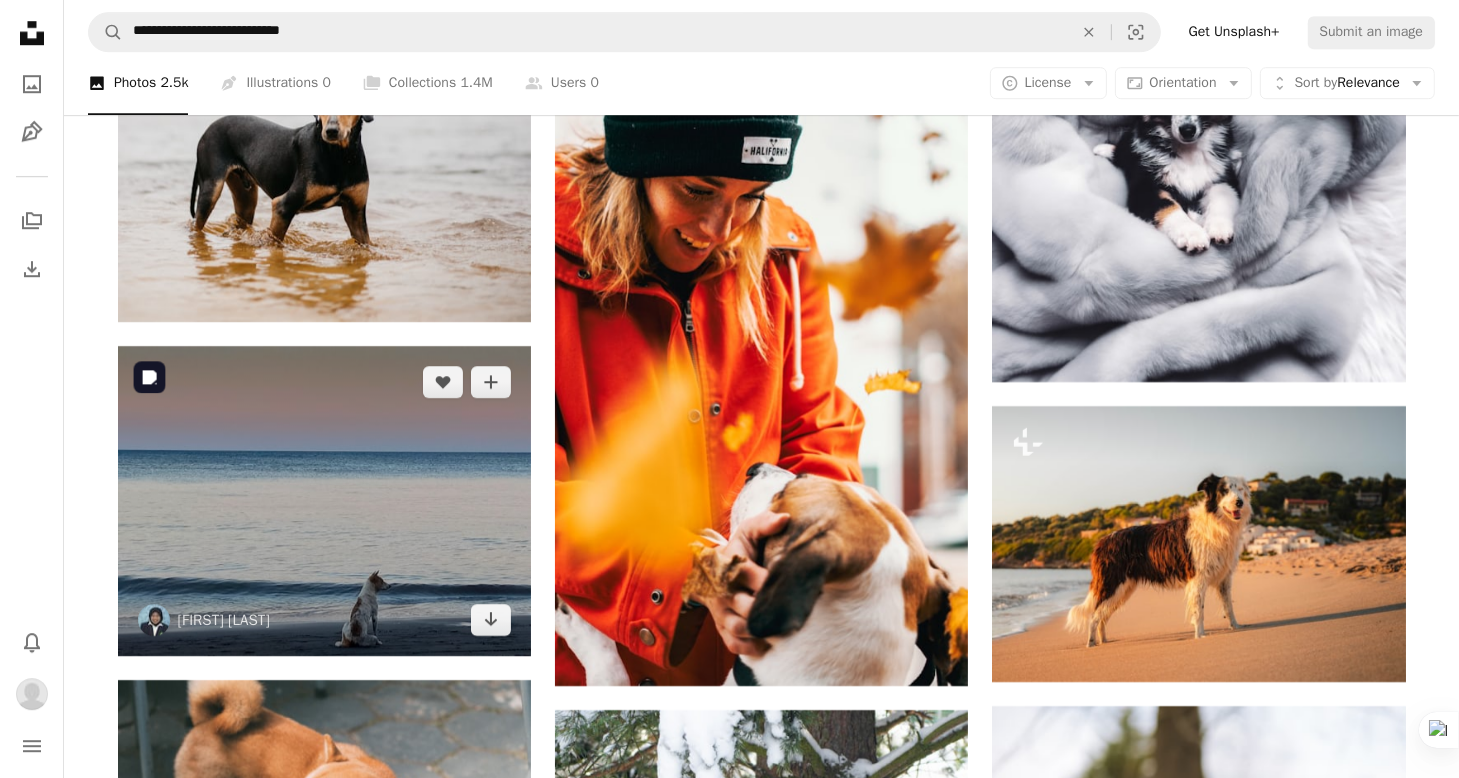 click at bounding box center (324, 501) 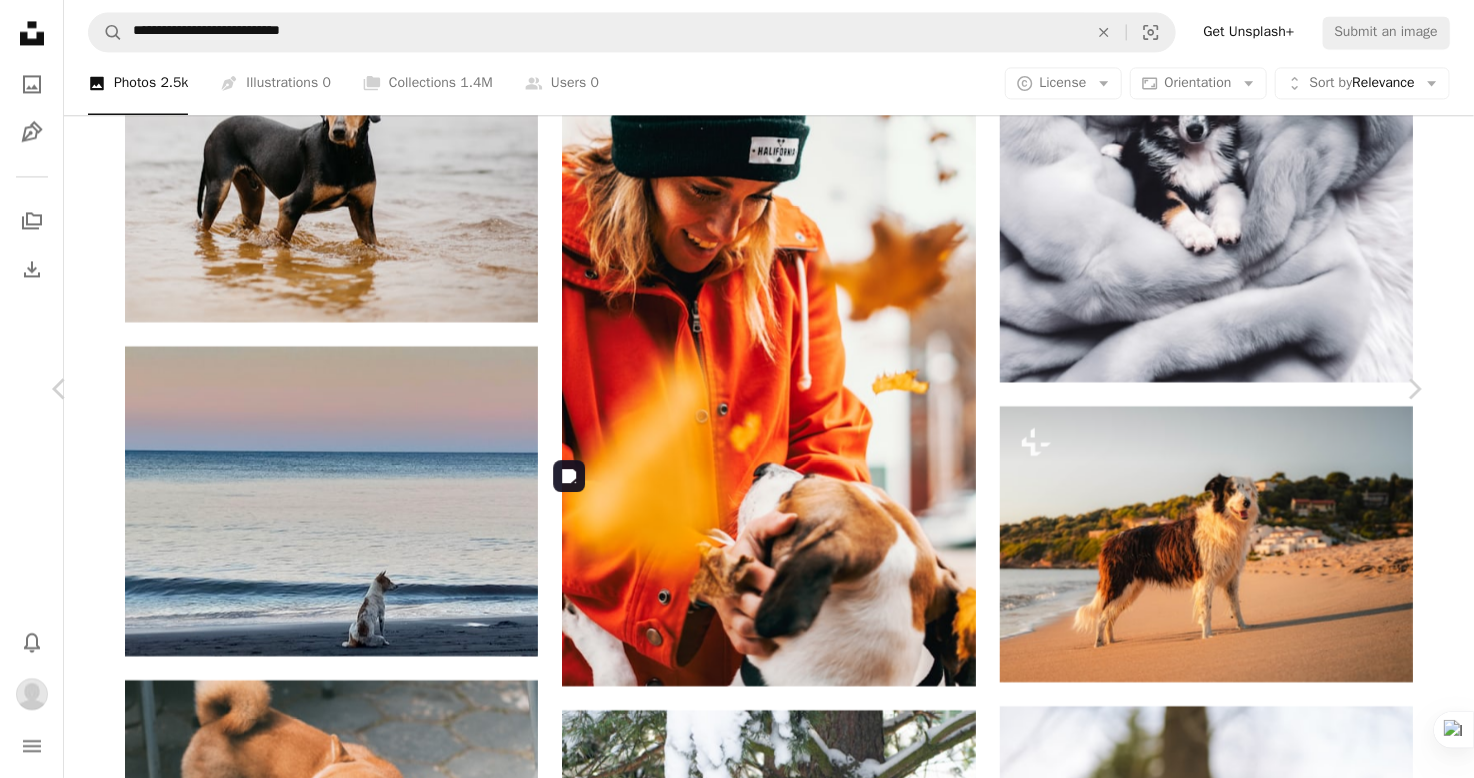 scroll, scrollTop: 7188, scrollLeft: 0, axis: vertical 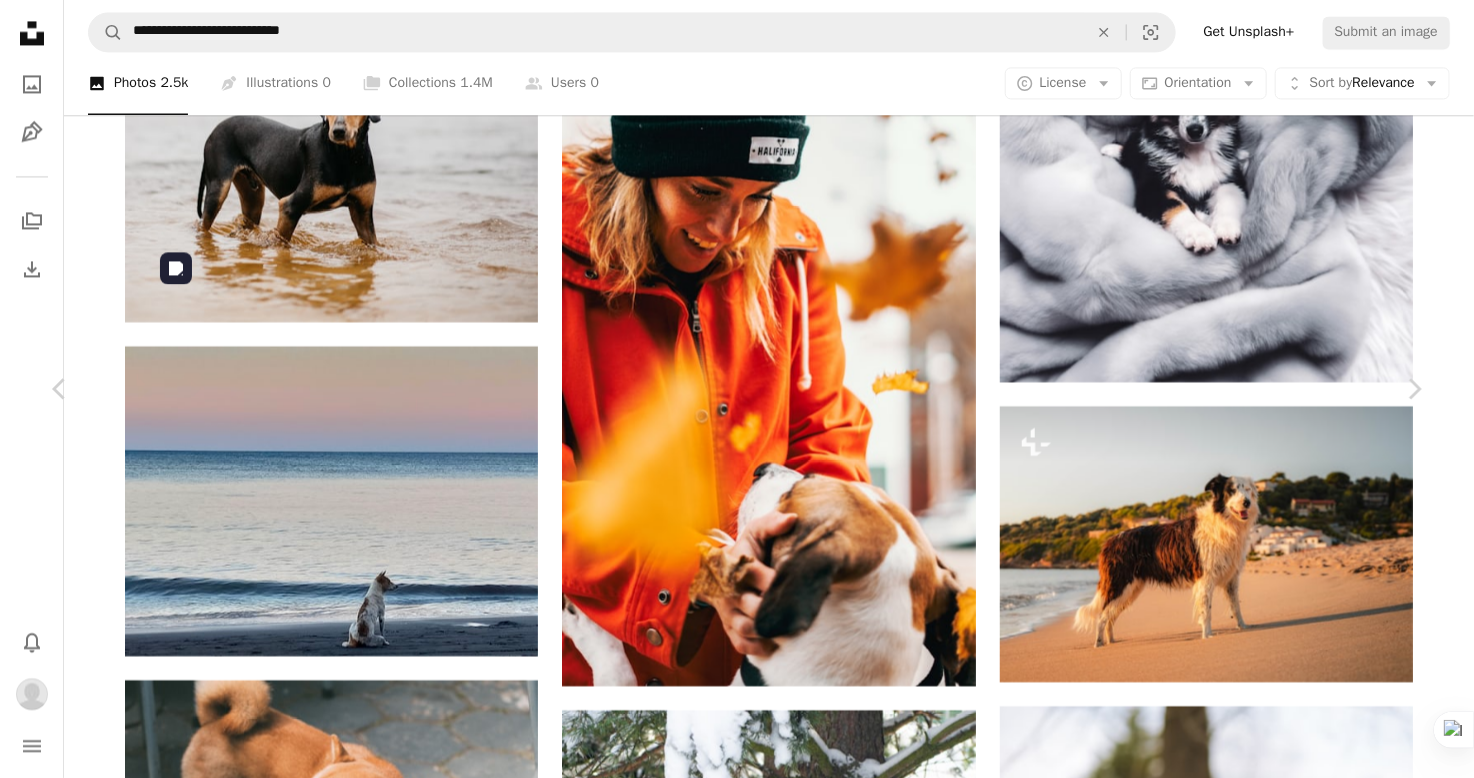 click at bounding box center (331, 27972) 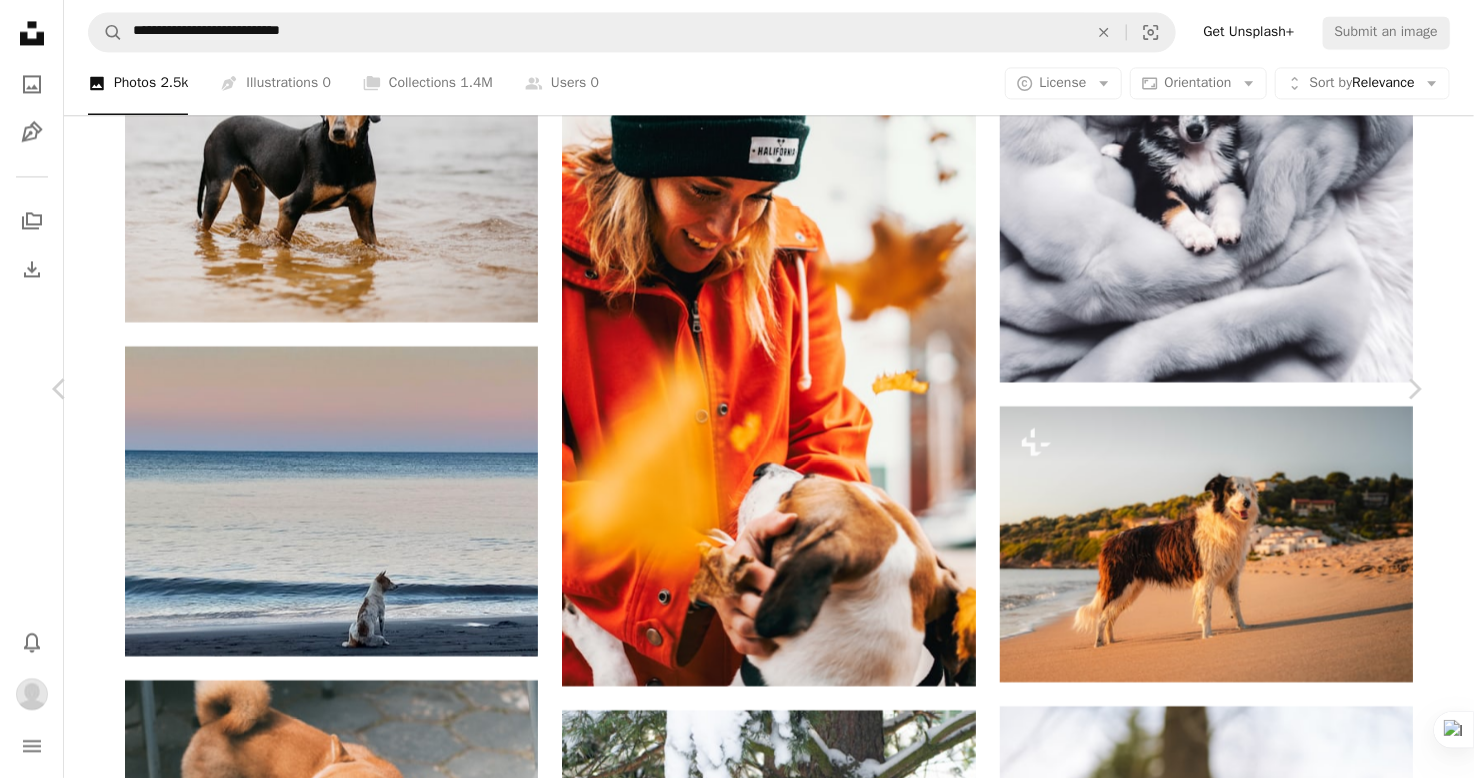 scroll, scrollTop: 0, scrollLeft: 0, axis: both 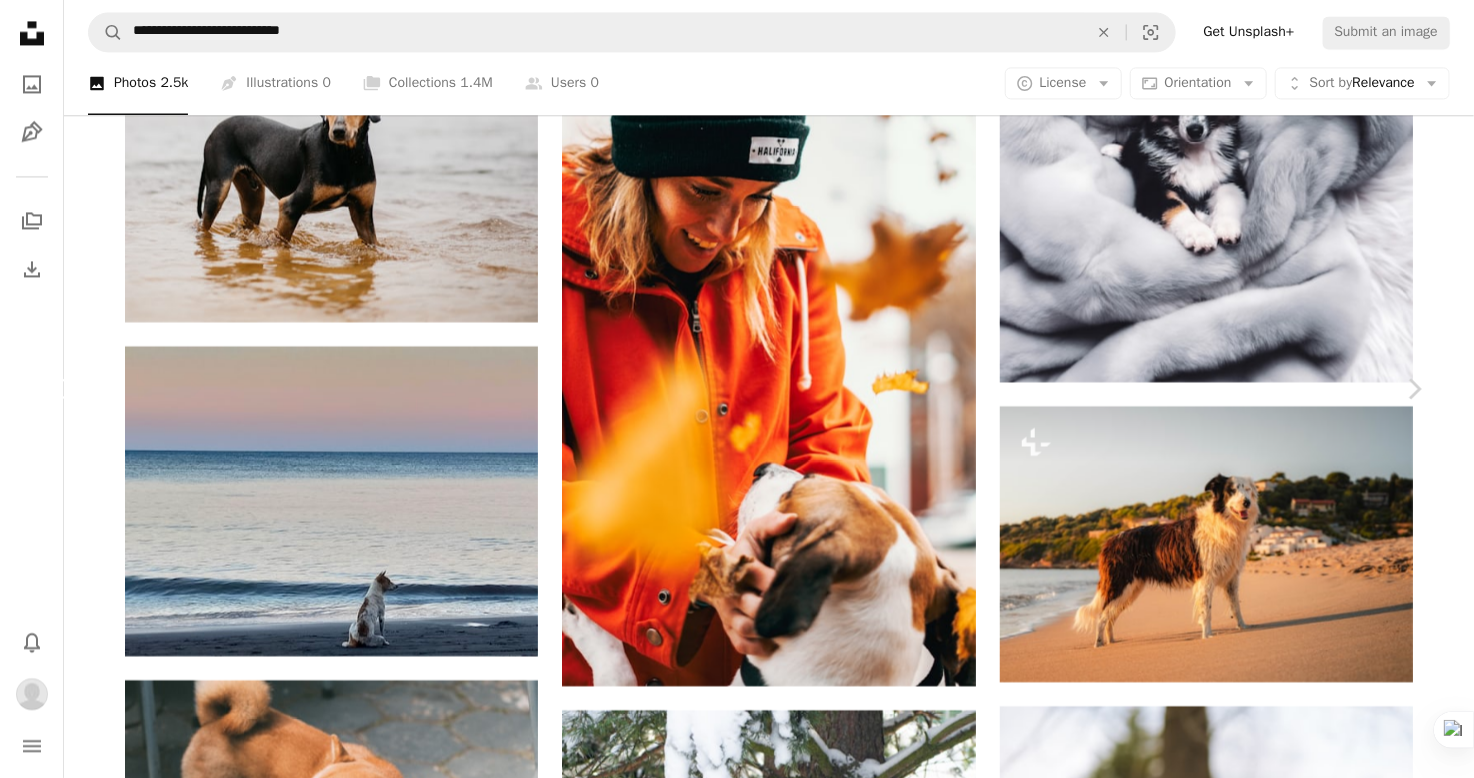 click on "Chevron left" 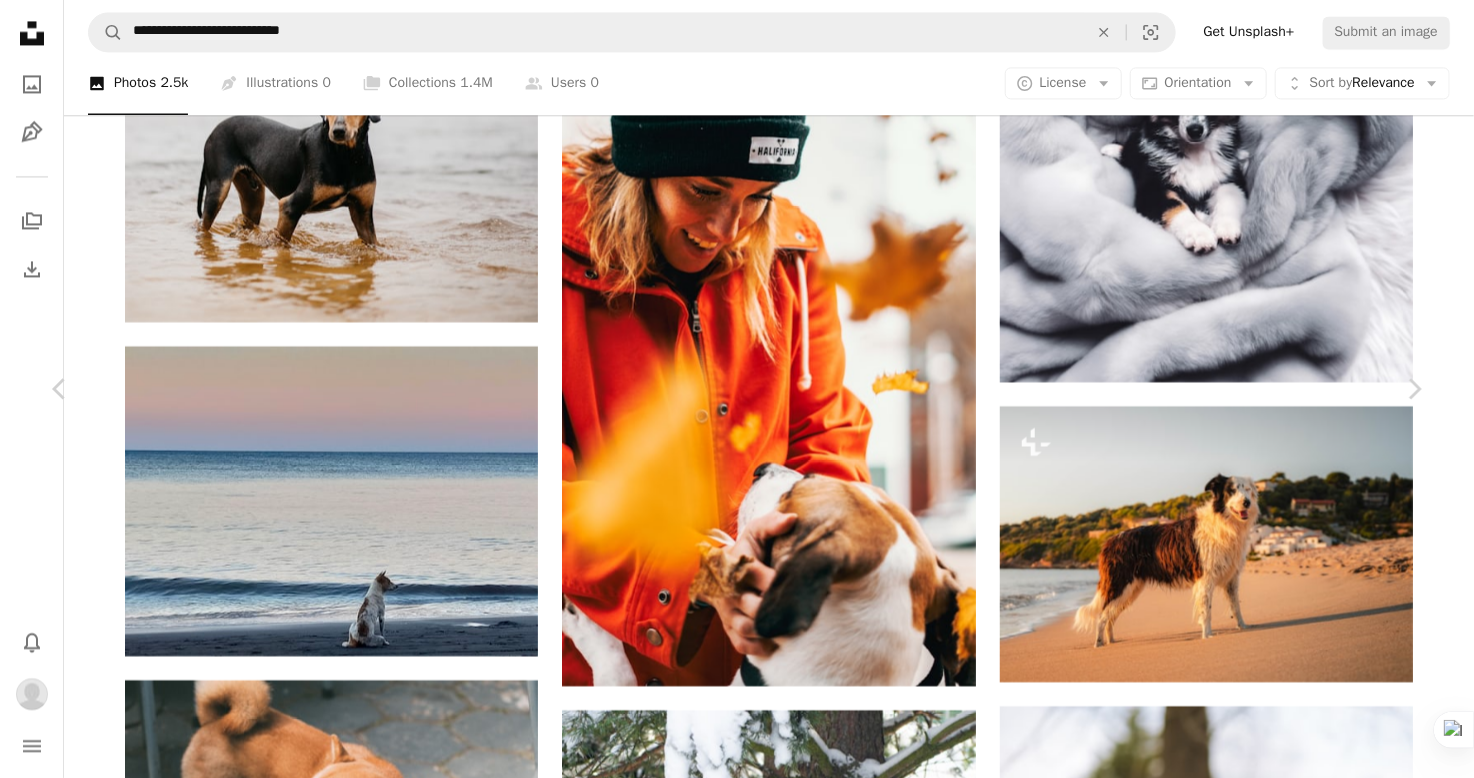 scroll, scrollTop: 886, scrollLeft: 0, axis: vertical 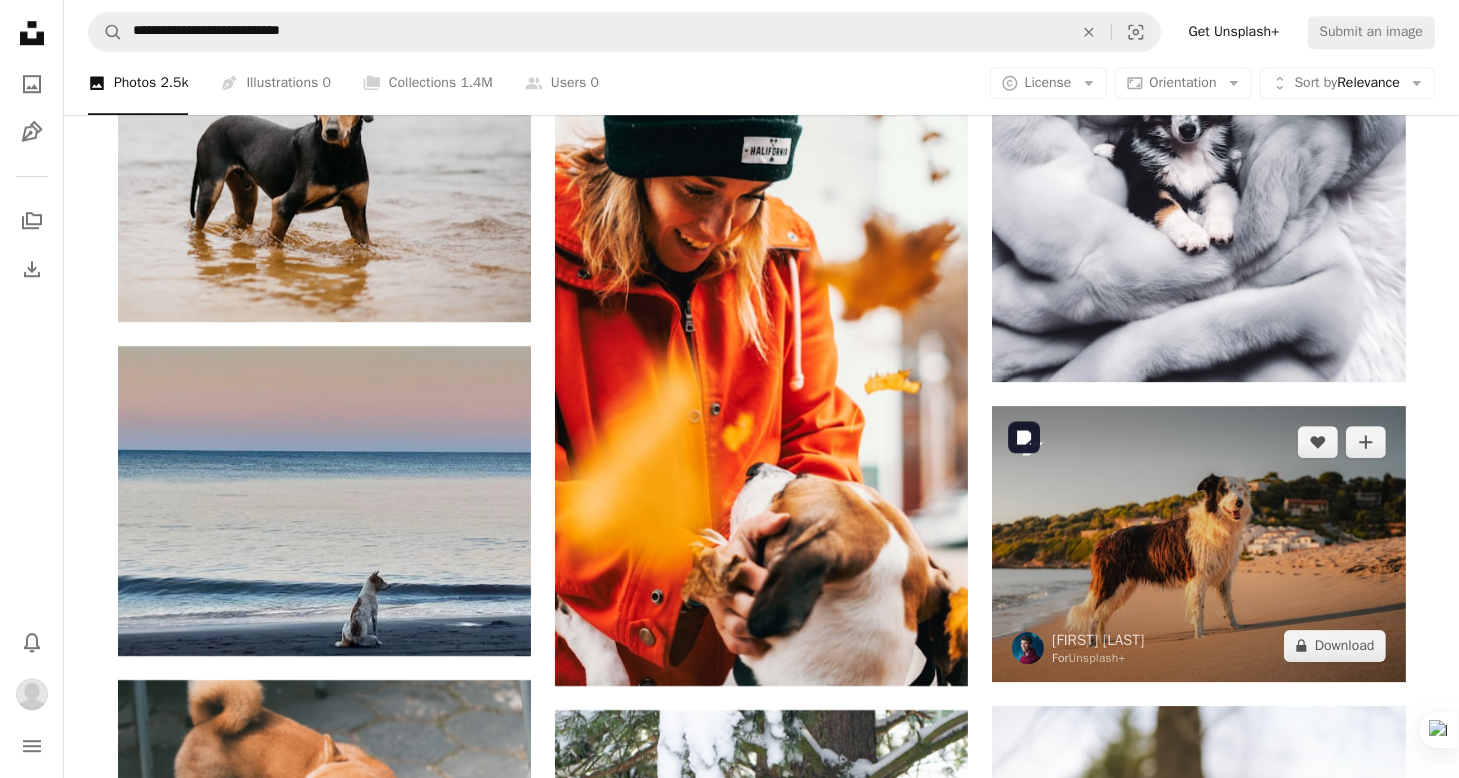 click at bounding box center (1198, 543) 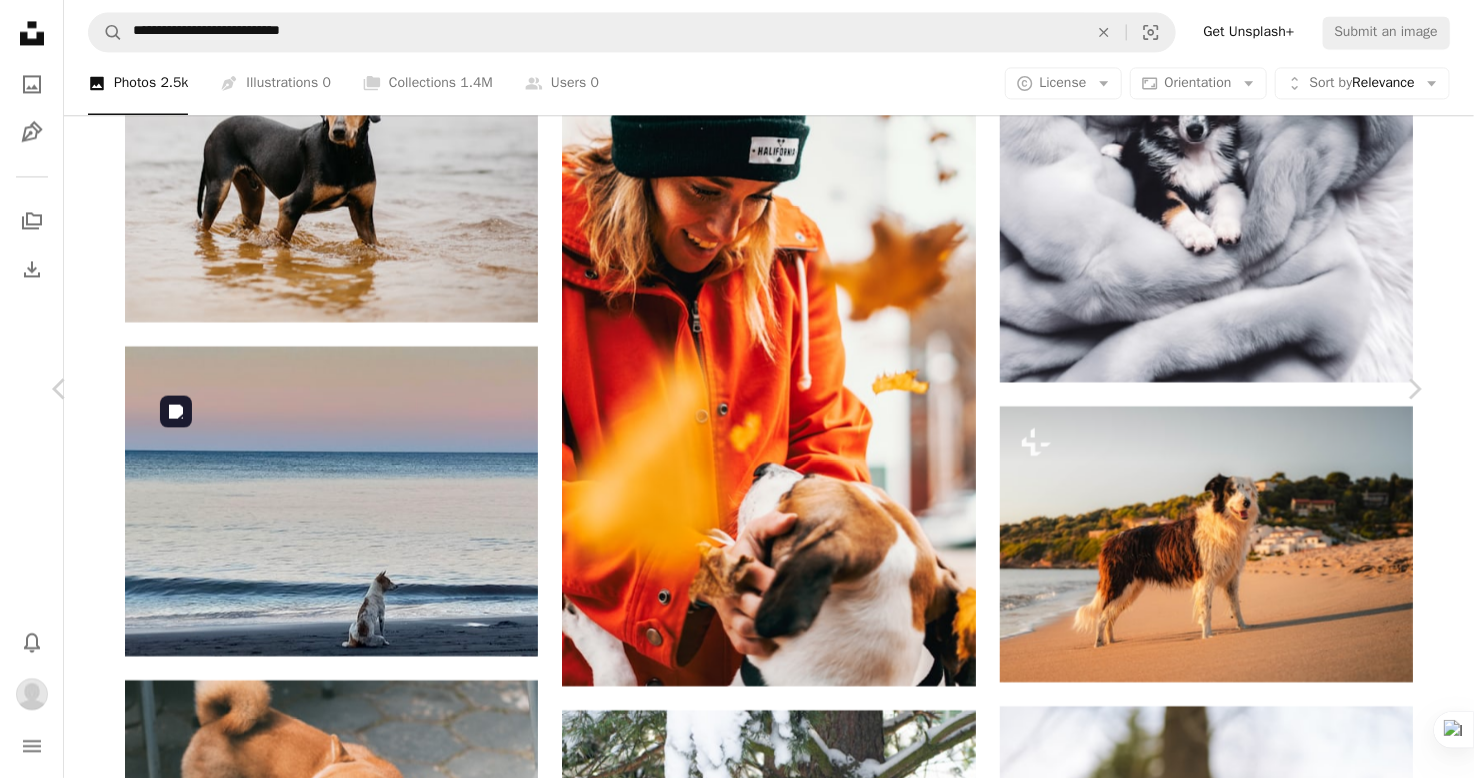scroll, scrollTop: 5908, scrollLeft: 0, axis: vertical 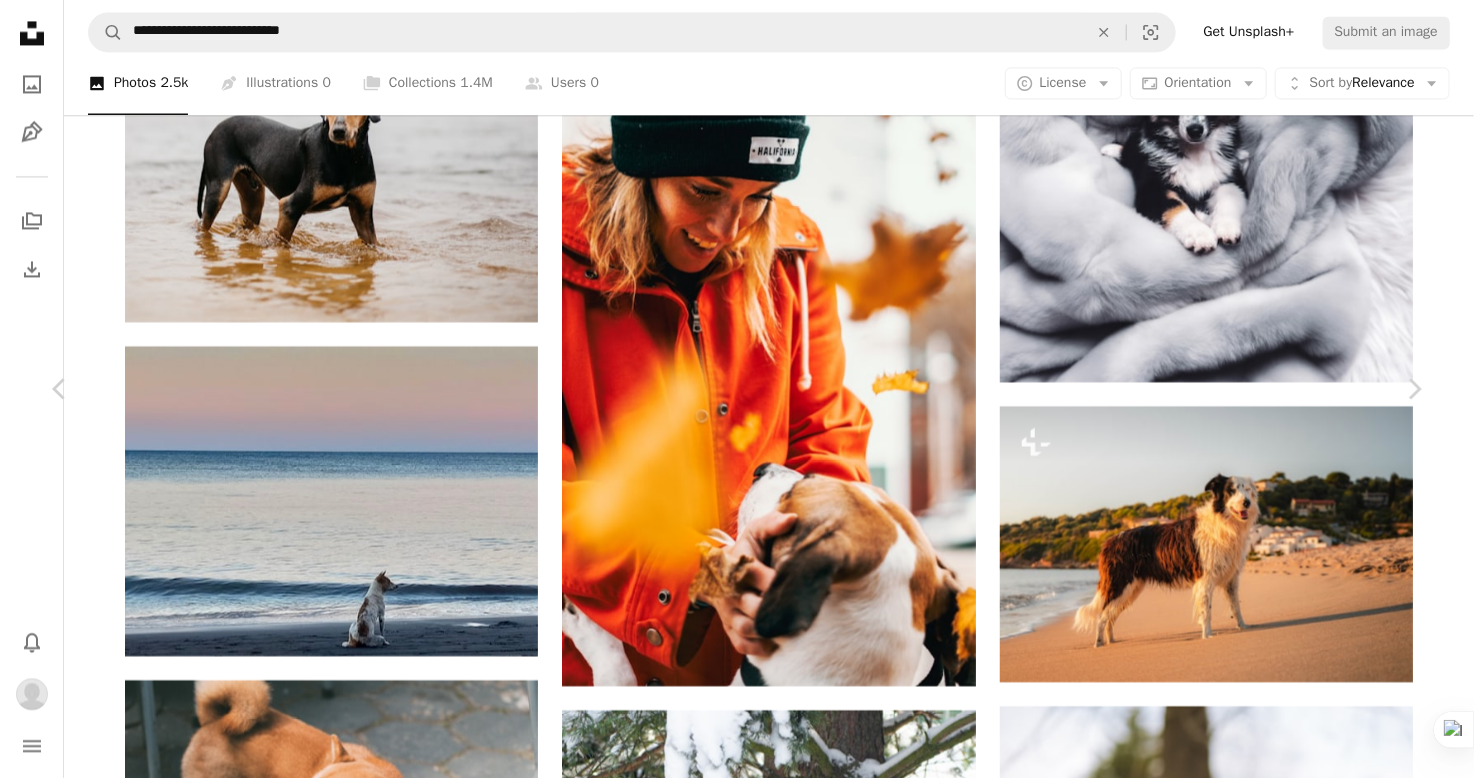 click on "An X shape" at bounding box center (20, 20) 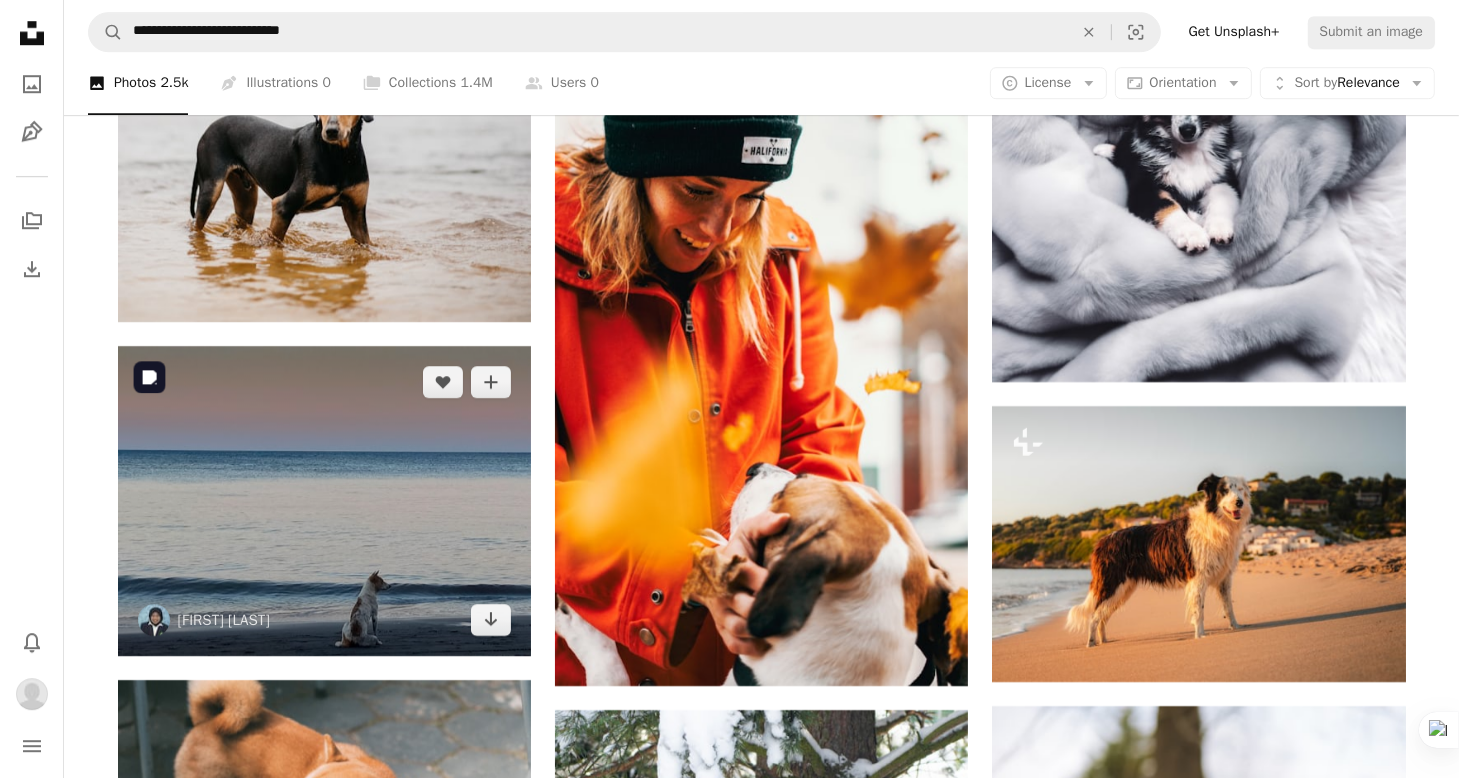 click at bounding box center [324, 501] 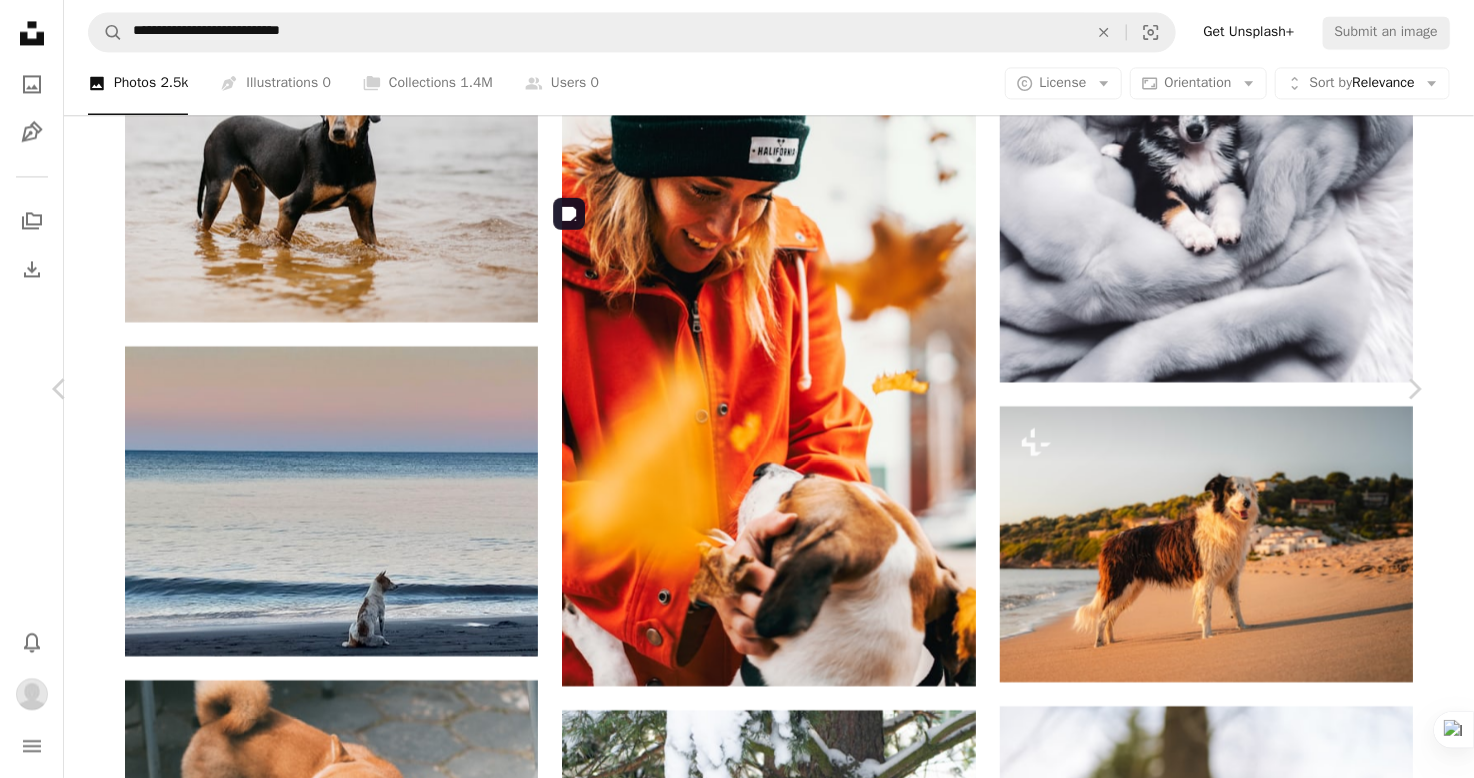 scroll, scrollTop: 4909, scrollLeft: 0, axis: vertical 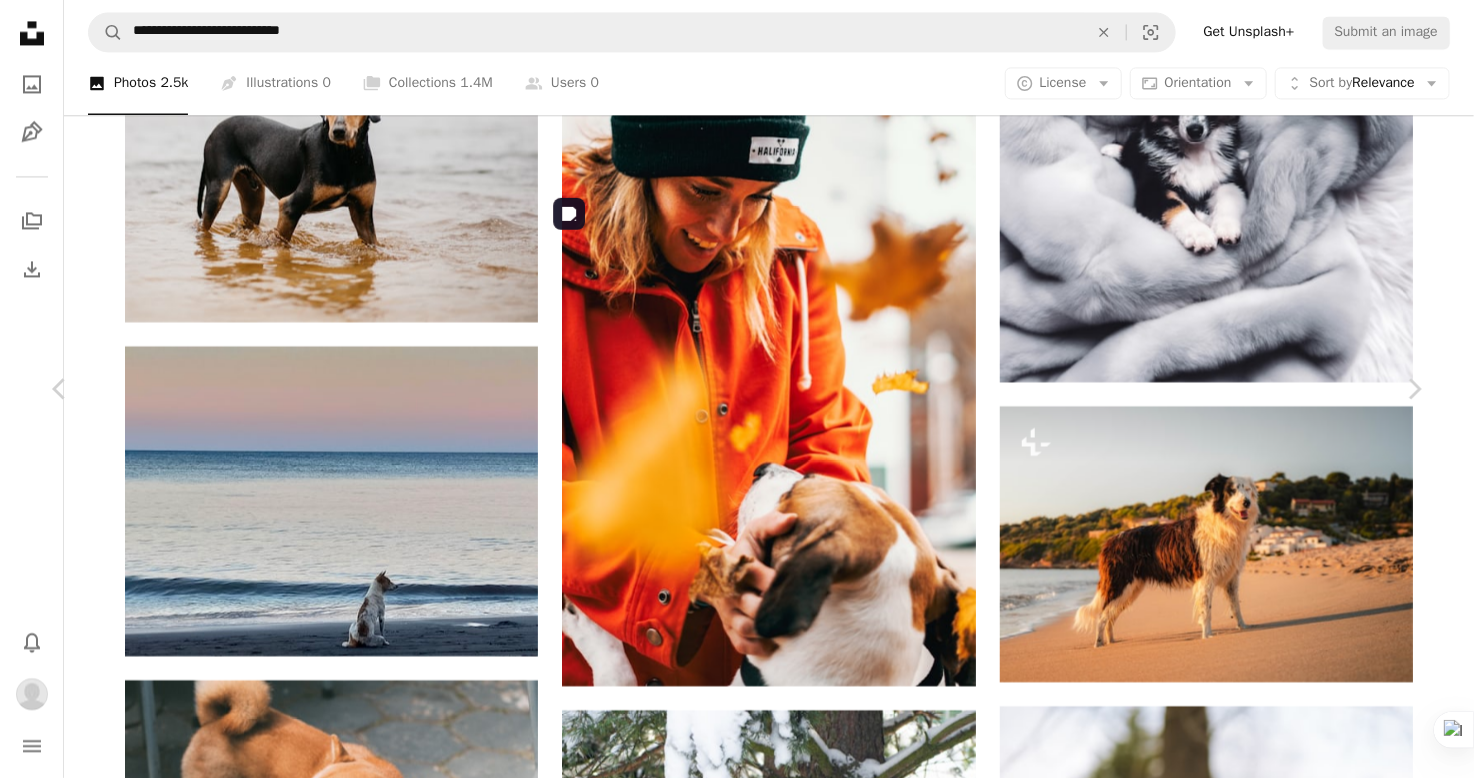 click at bounding box center [729, 28042] 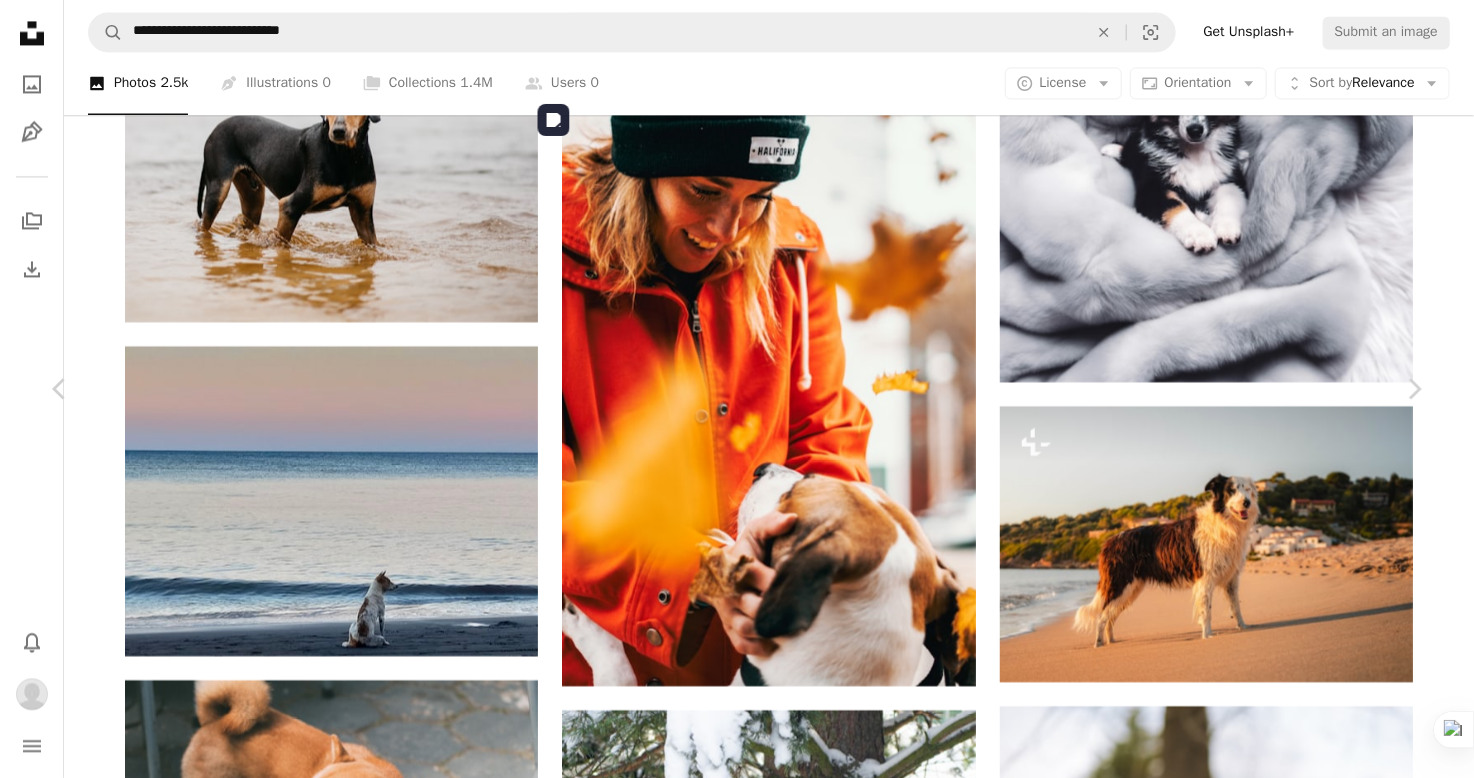 scroll, scrollTop: 0, scrollLeft: 0, axis: both 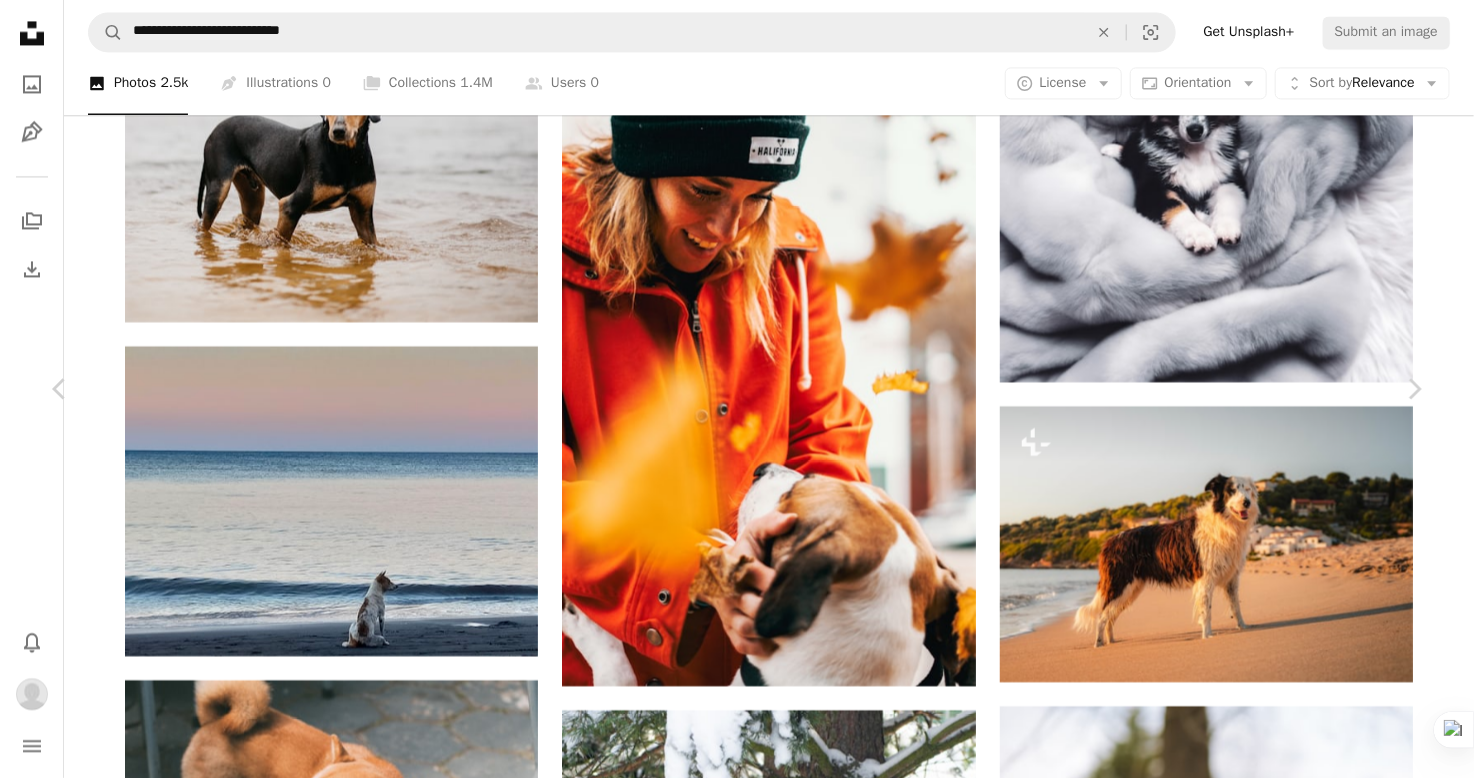 click on "An X shape" at bounding box center (20, 20) 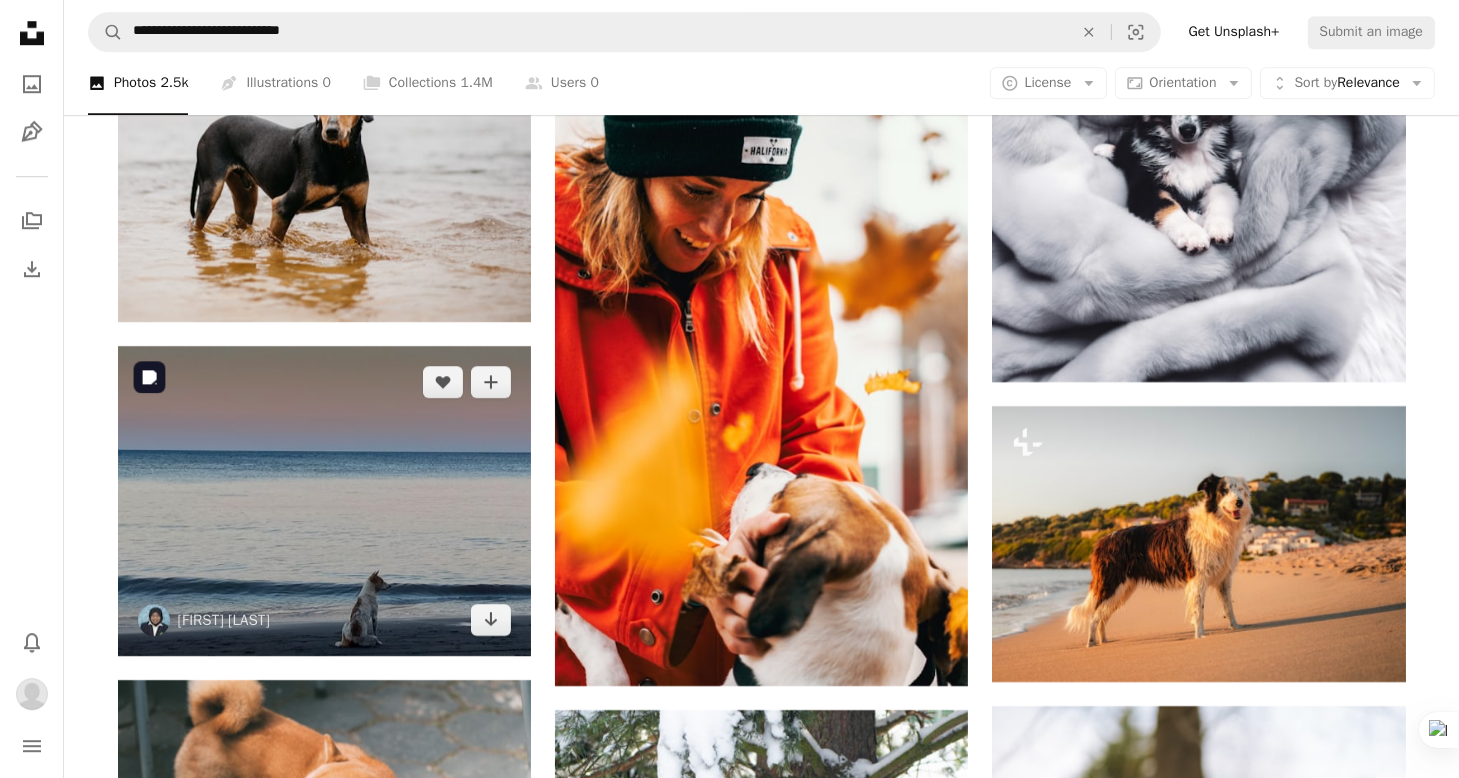 click at bounding box center (324, 501) 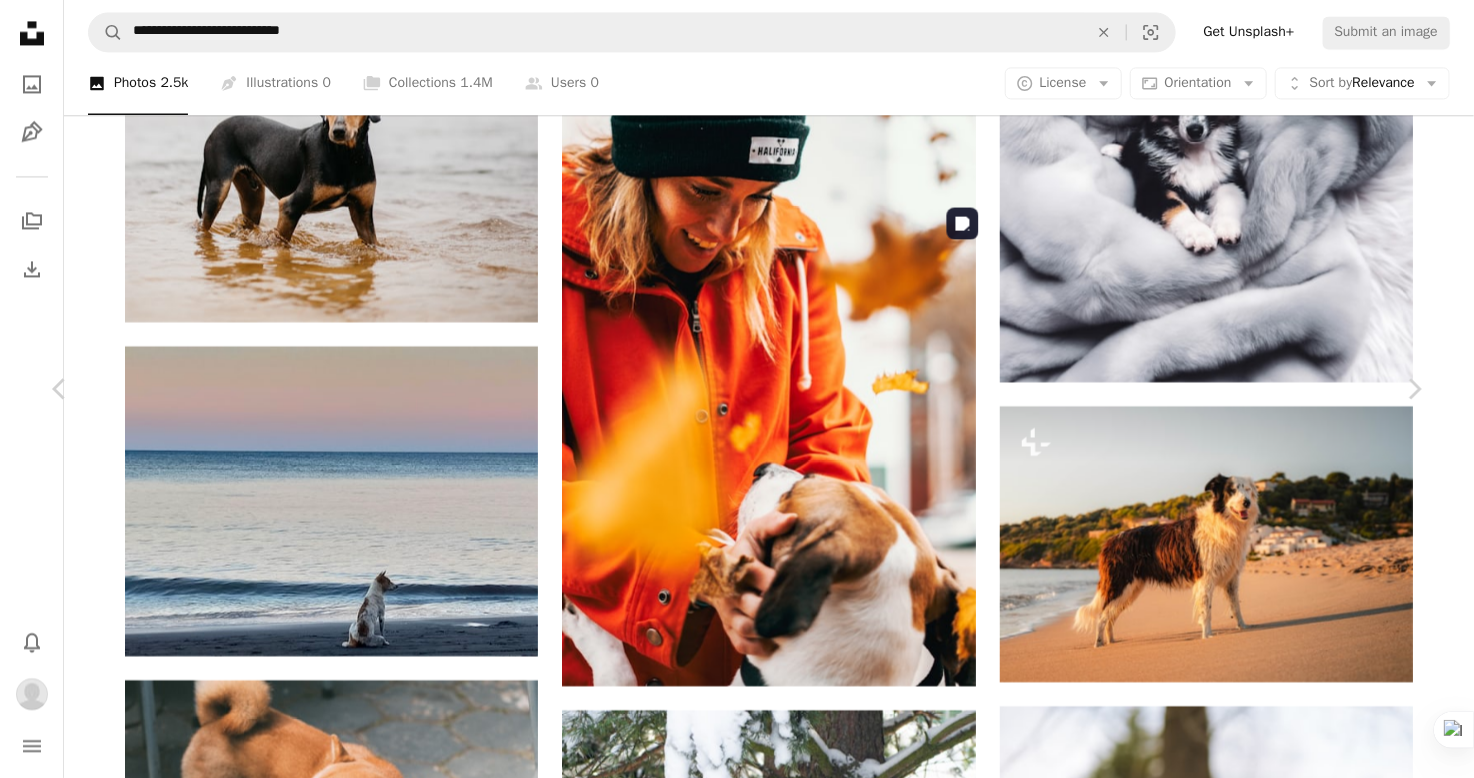 scroll, scrollTop: 7142, scrollLeft: 0, axis: vertical 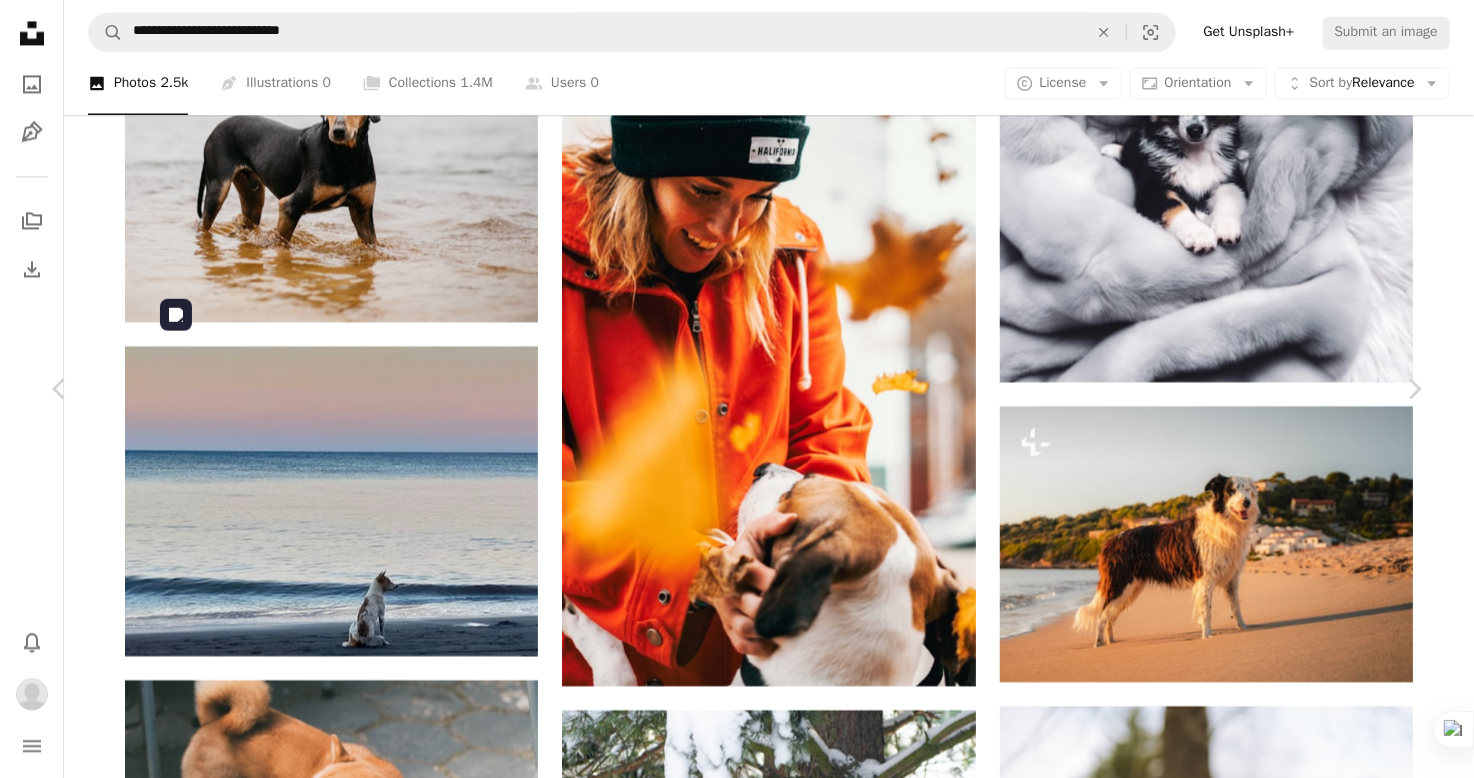 click at bounding box center [331, 28018] 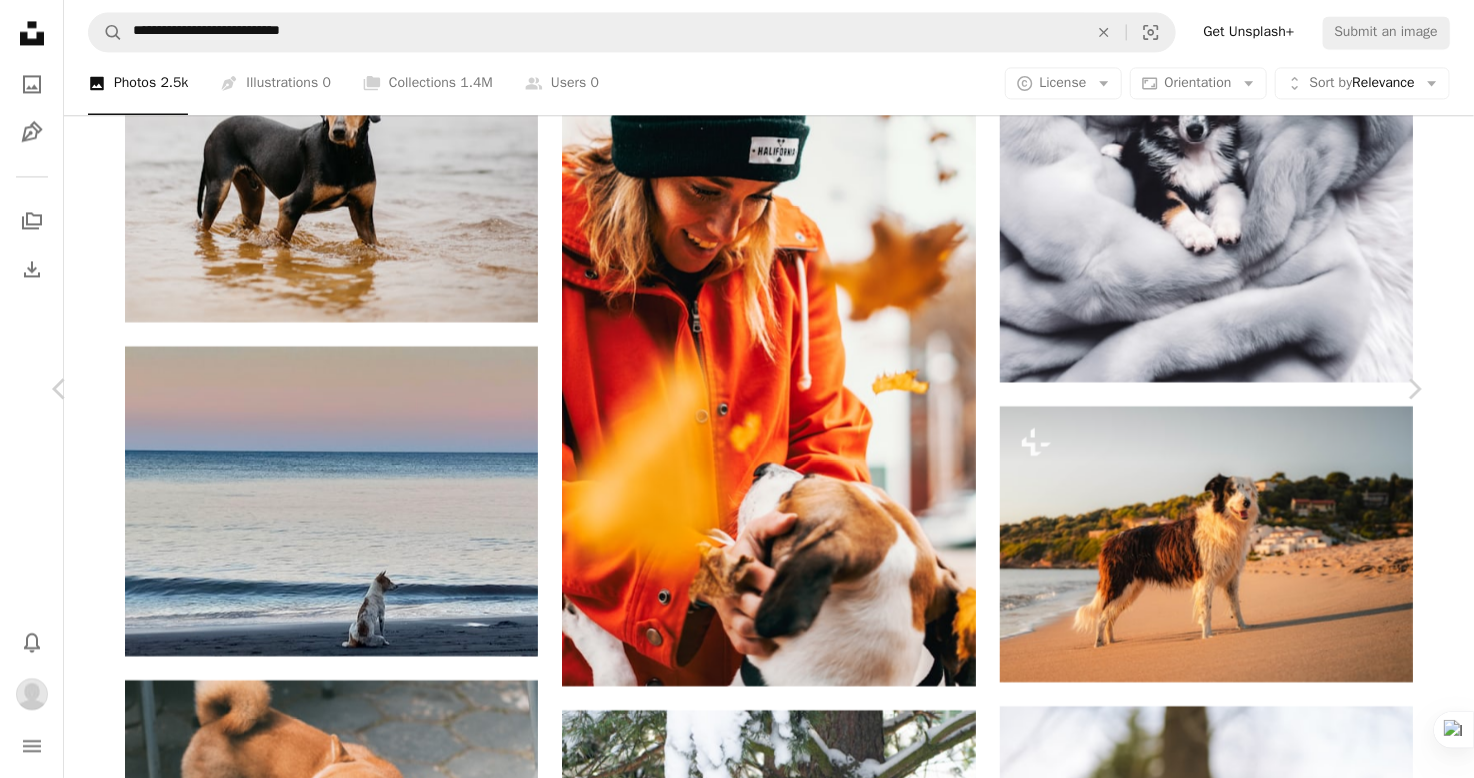scroll, scrollTop: 0, scrollLeft: 0, axis: both 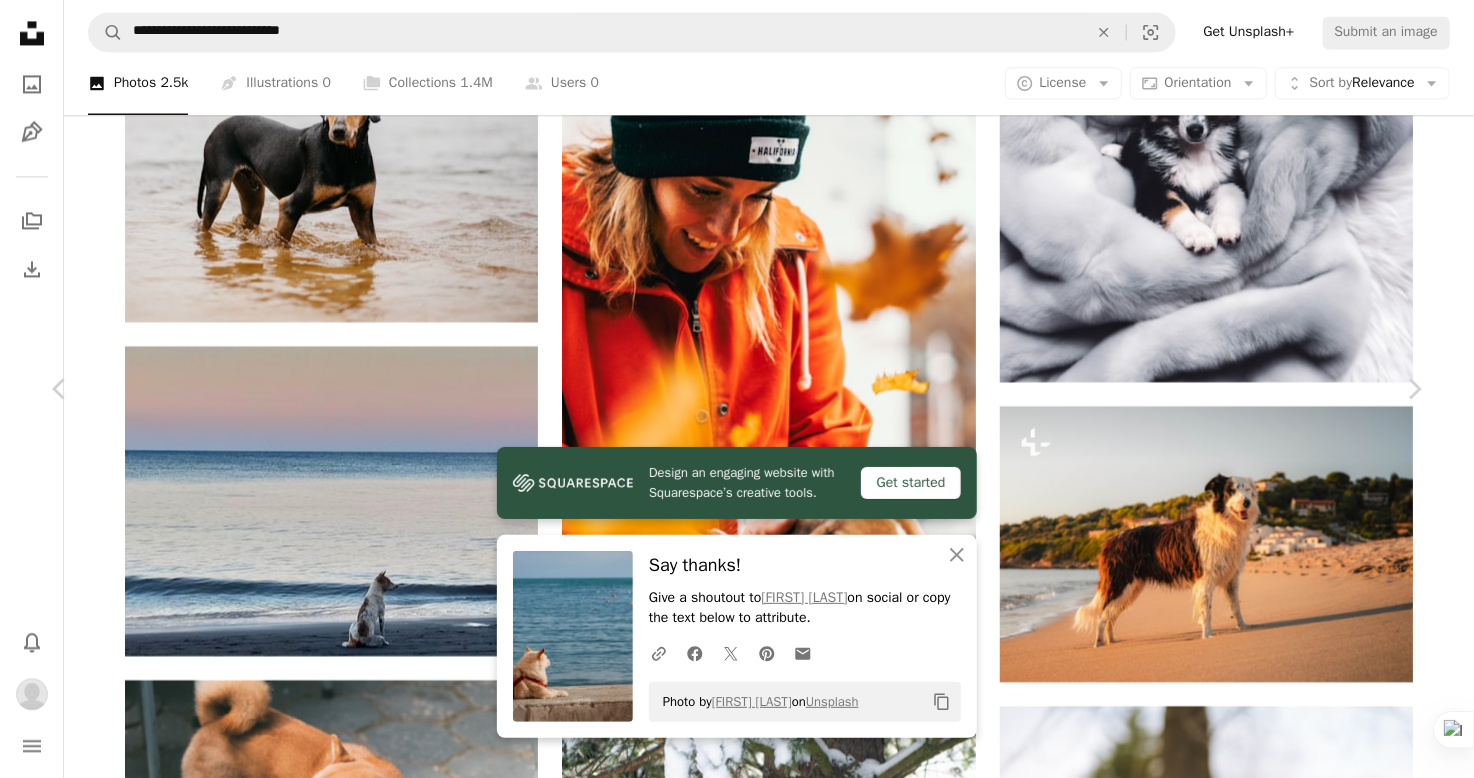click on "Chevron down" 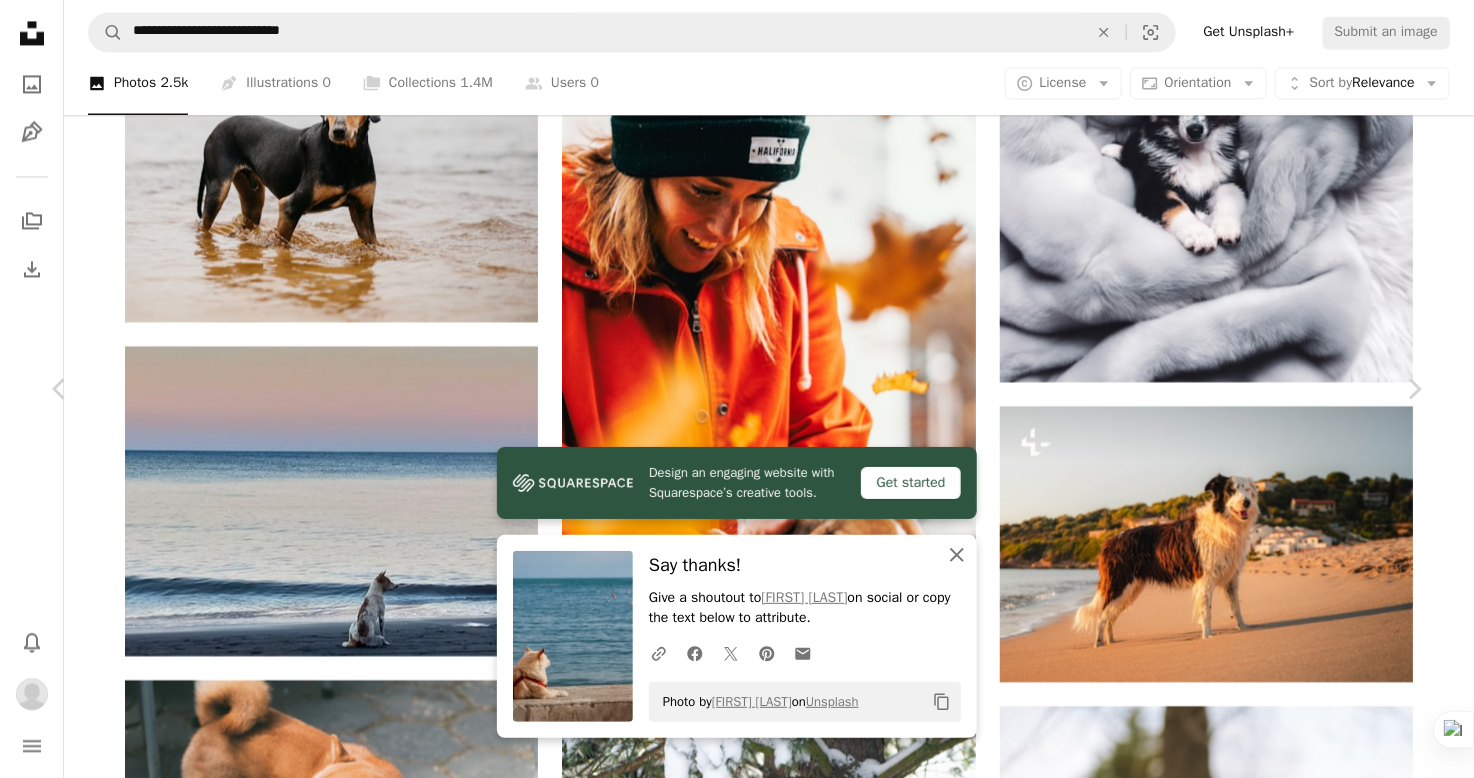 click on "An X shape" 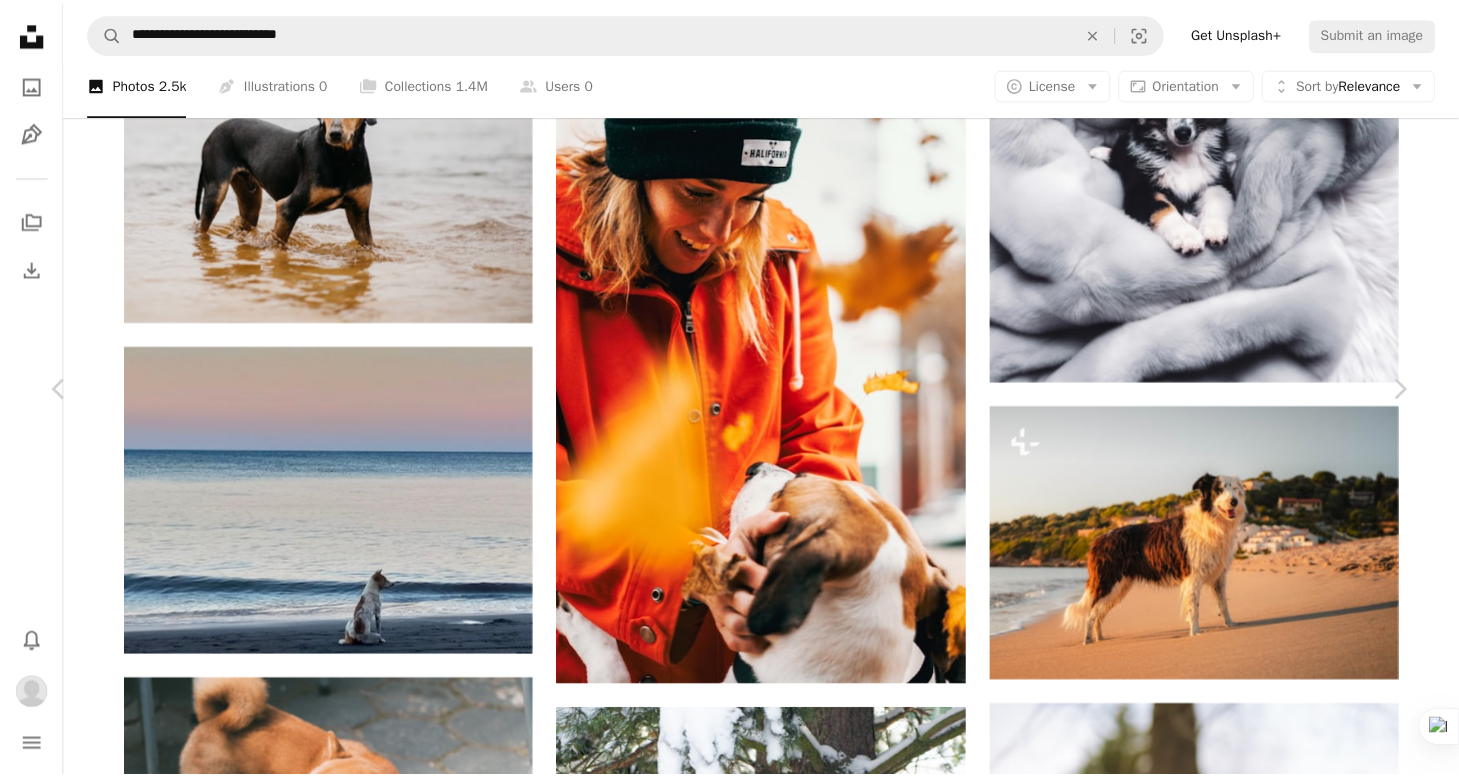 scroll, scrollTop: 0, scrollLeft: 0, axis: both 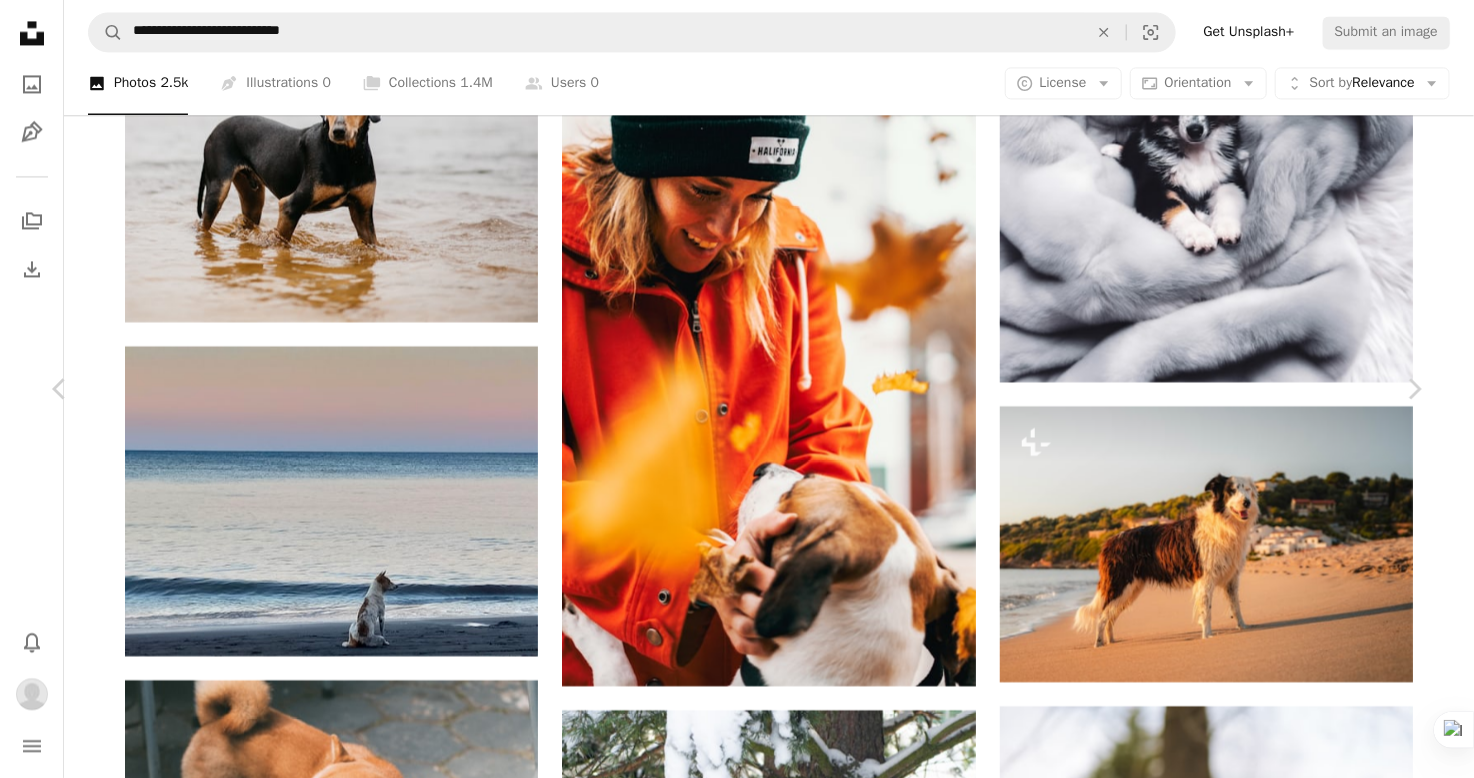 click on "An X shape" at bounding box center [20, 20] 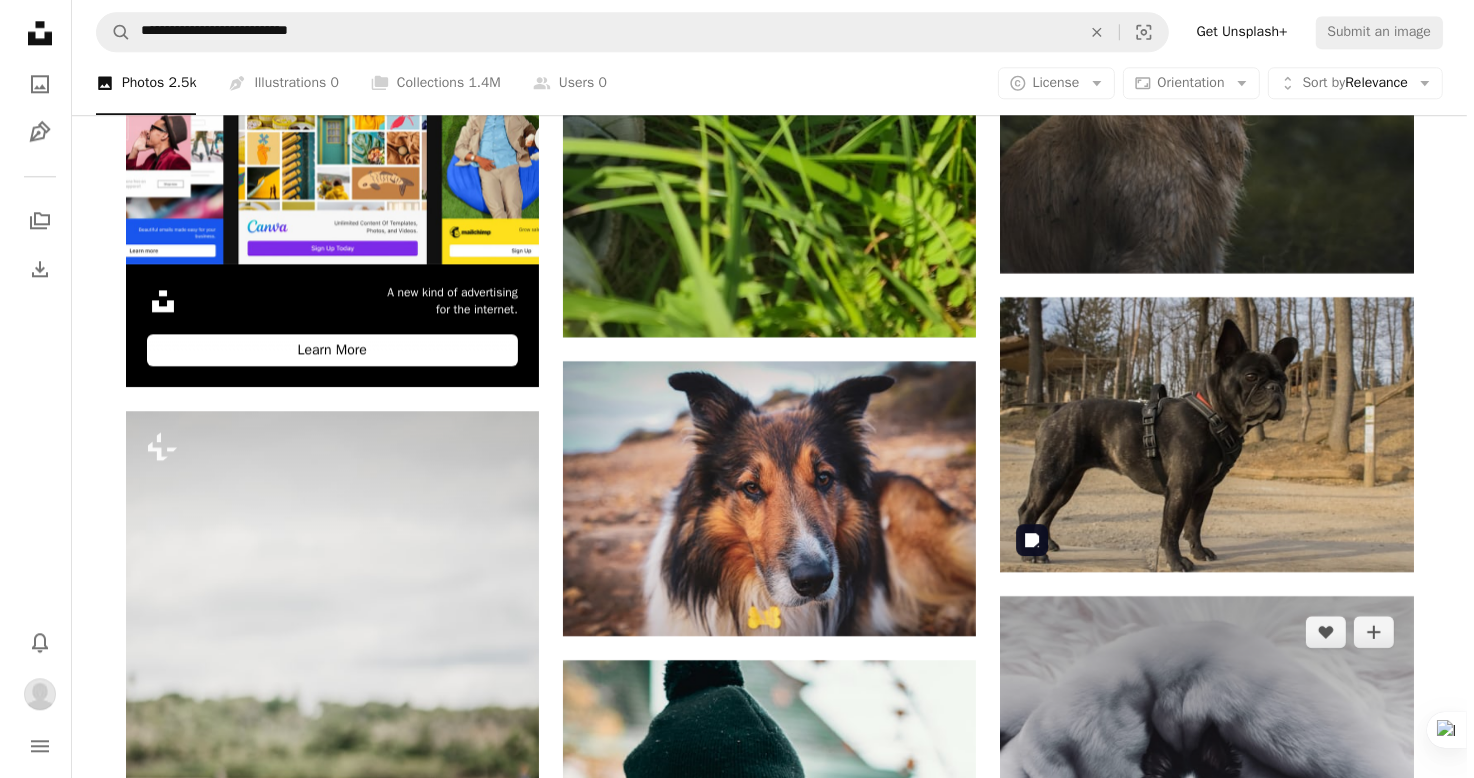 scroll, scrollTop: 5090, scrollLeft: 0, axis: vertical 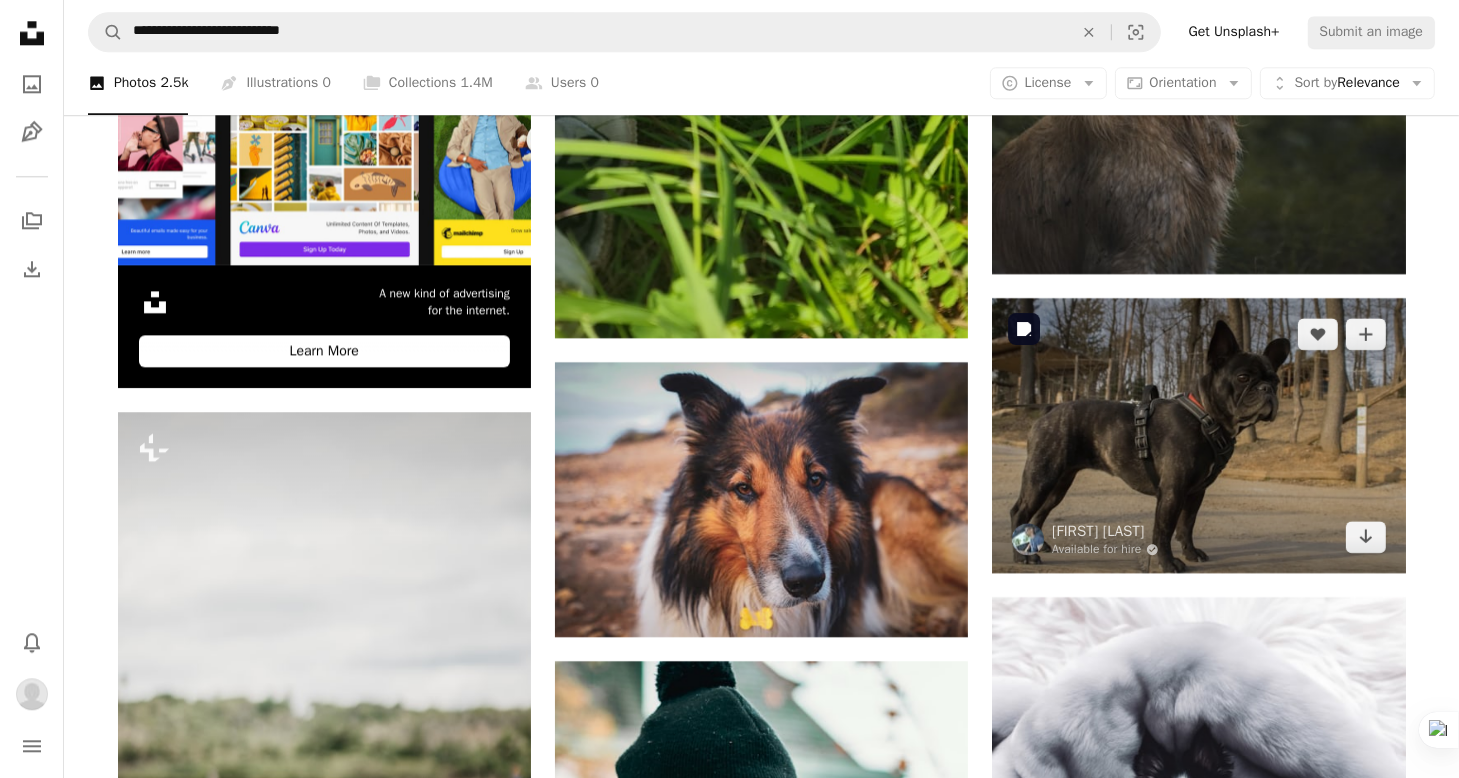 click at bounding box center [1198, 435] 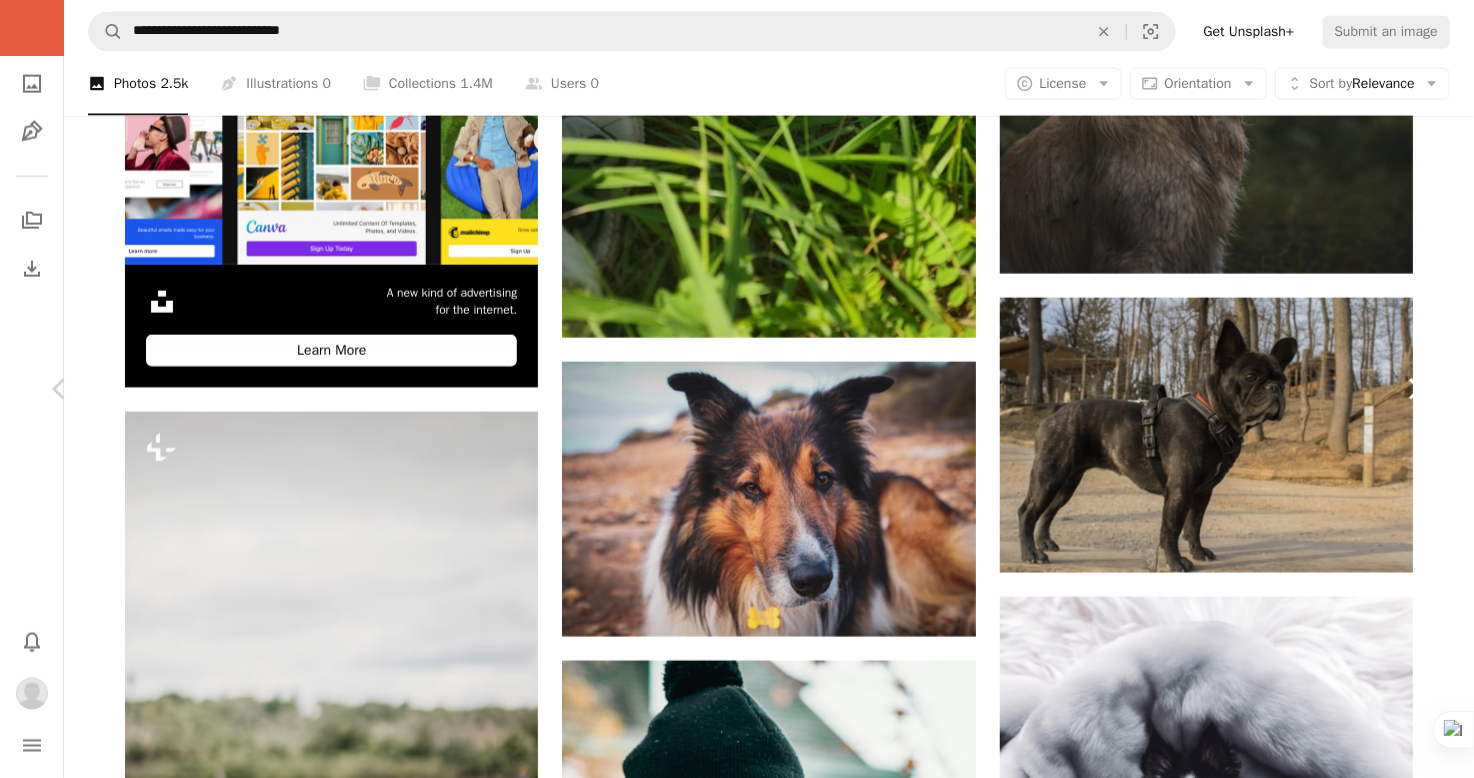 click on "Chevron right" at bounding box center (1414, 389) 